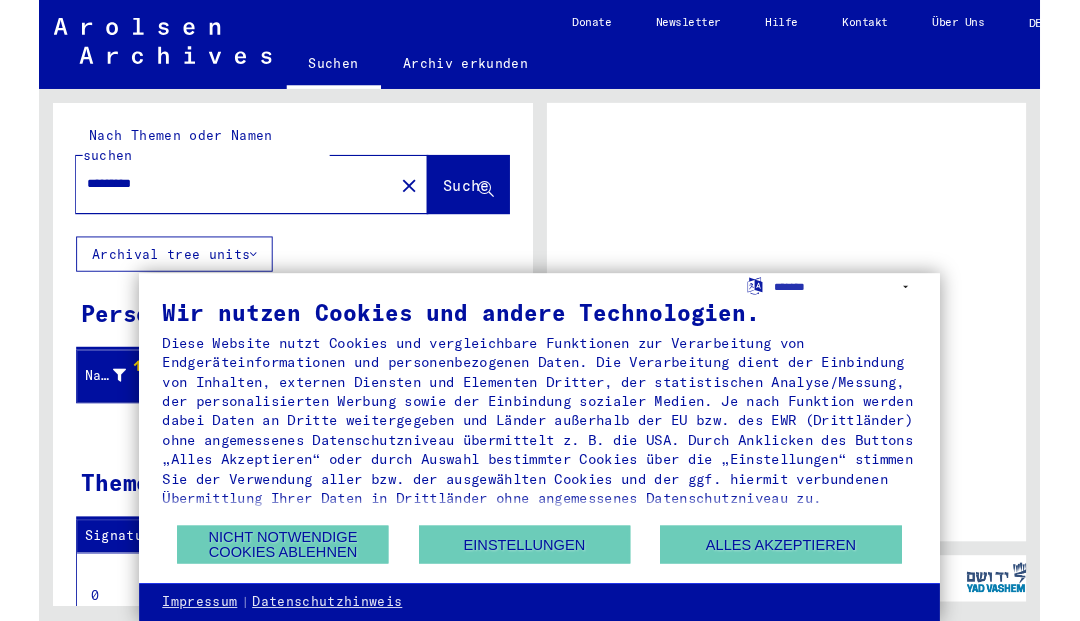 scroll, scrollTop: 0, scrollLeft: 0, axis: both 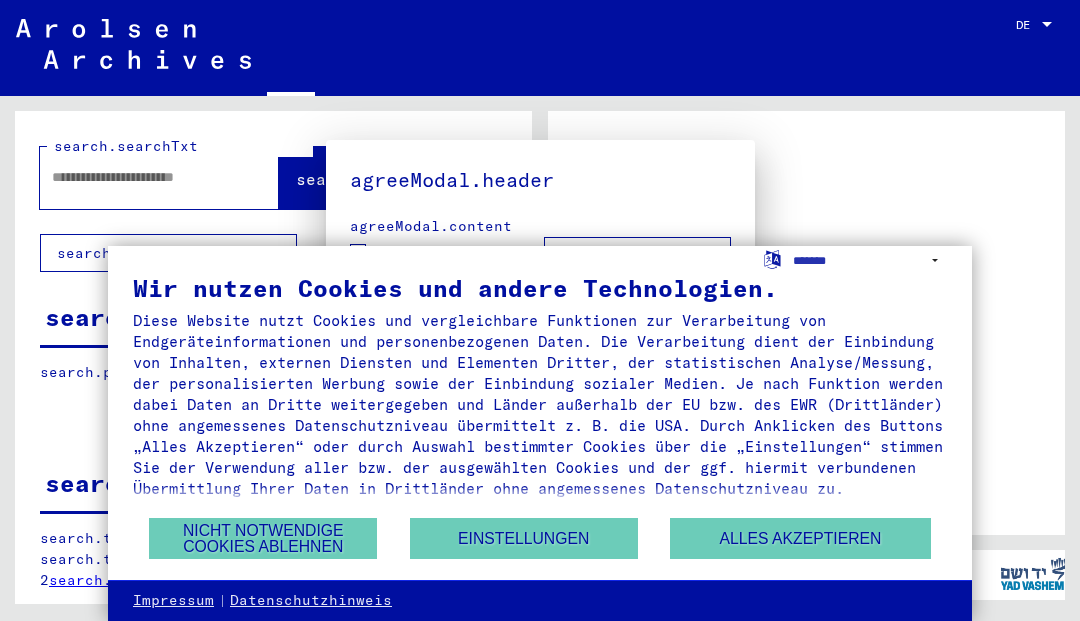 type on "*********" 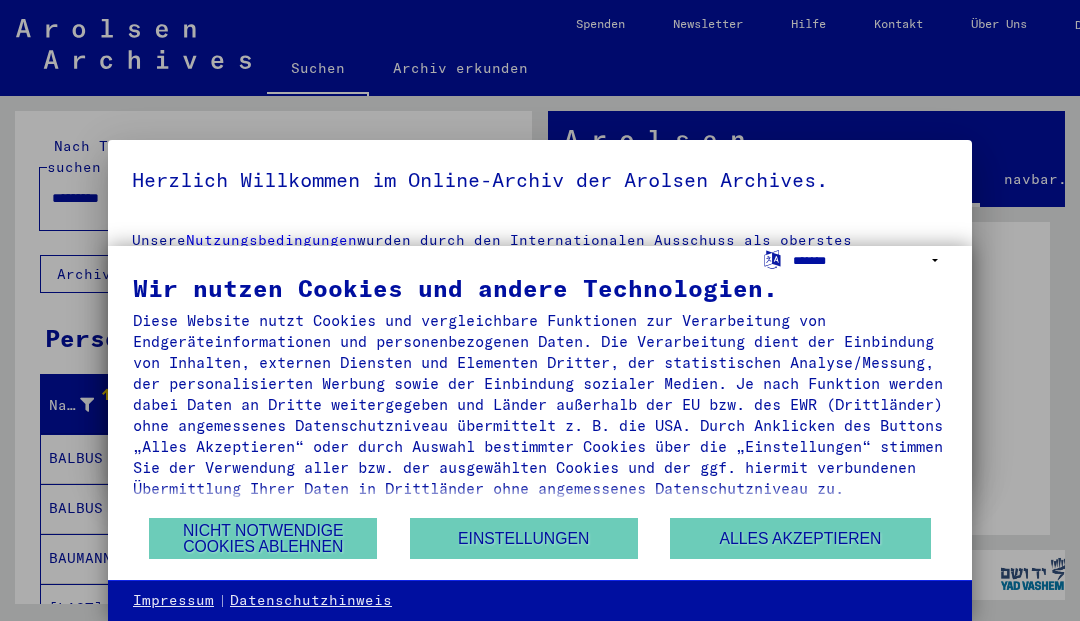 click on "**********" at bounding box center [870, 260] 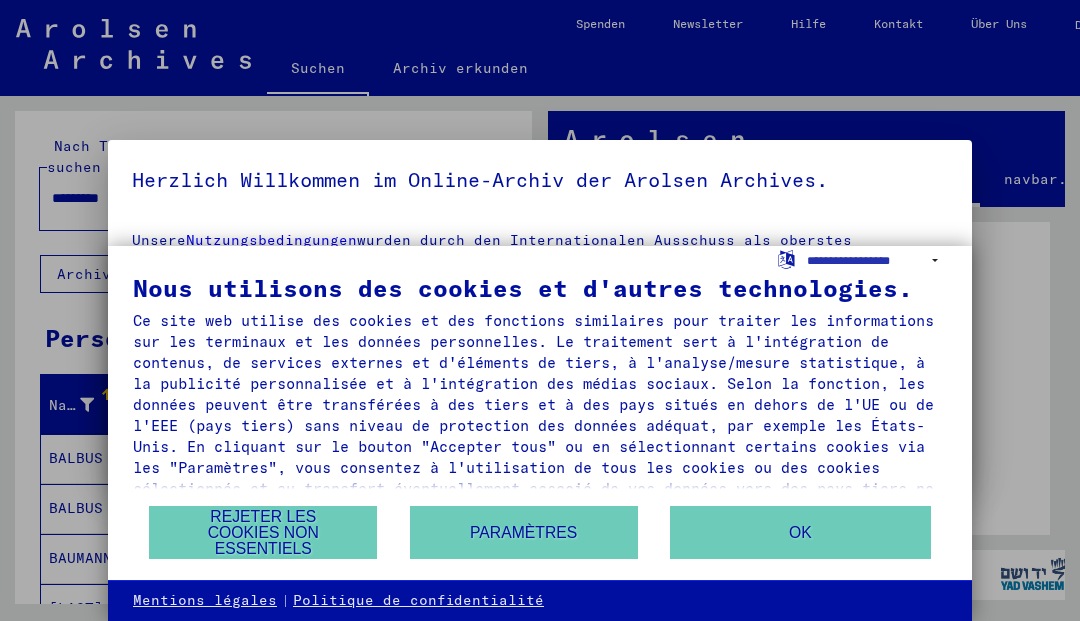 click on "Rejeter les cookies non essentiels" at bounding box center (263, 532) 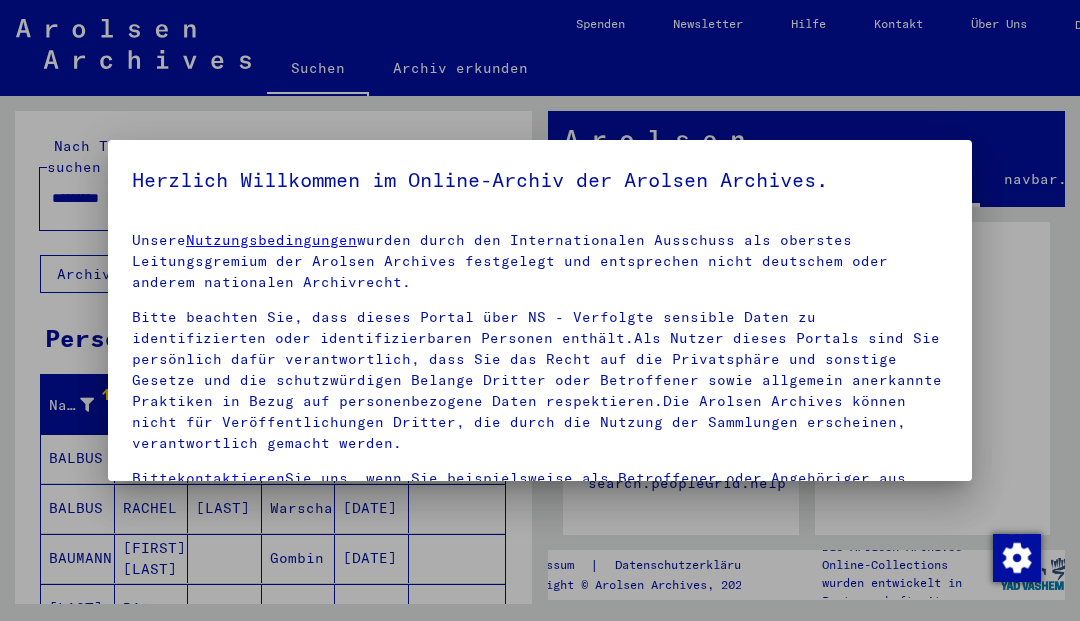 click at bounding box center (540, 310) 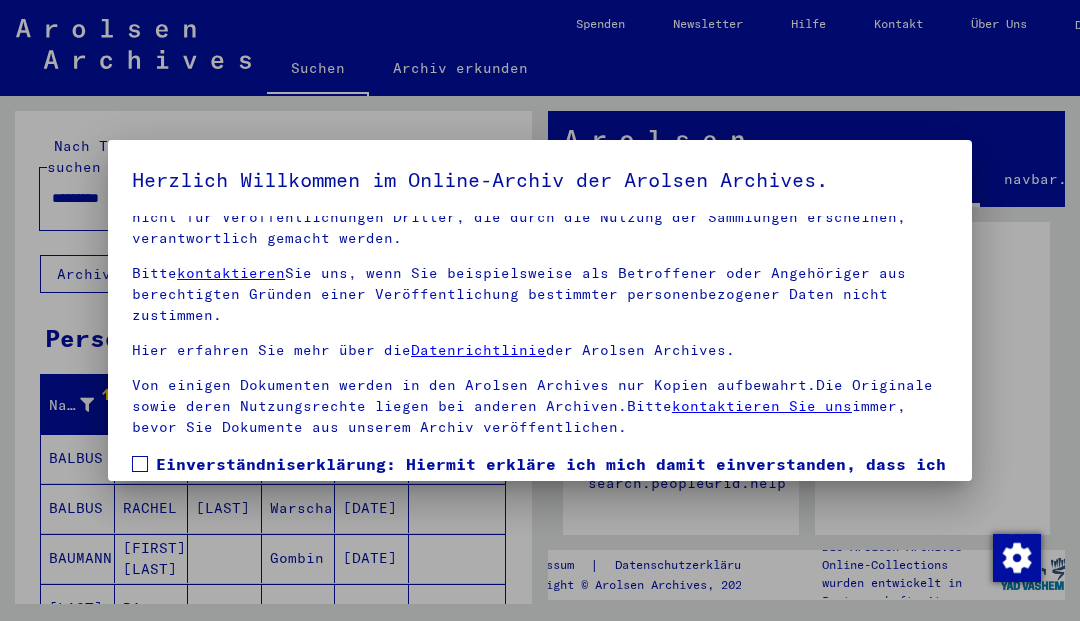 scroll, scrollTop: 205, scrollLeft: 0, axis: vertical 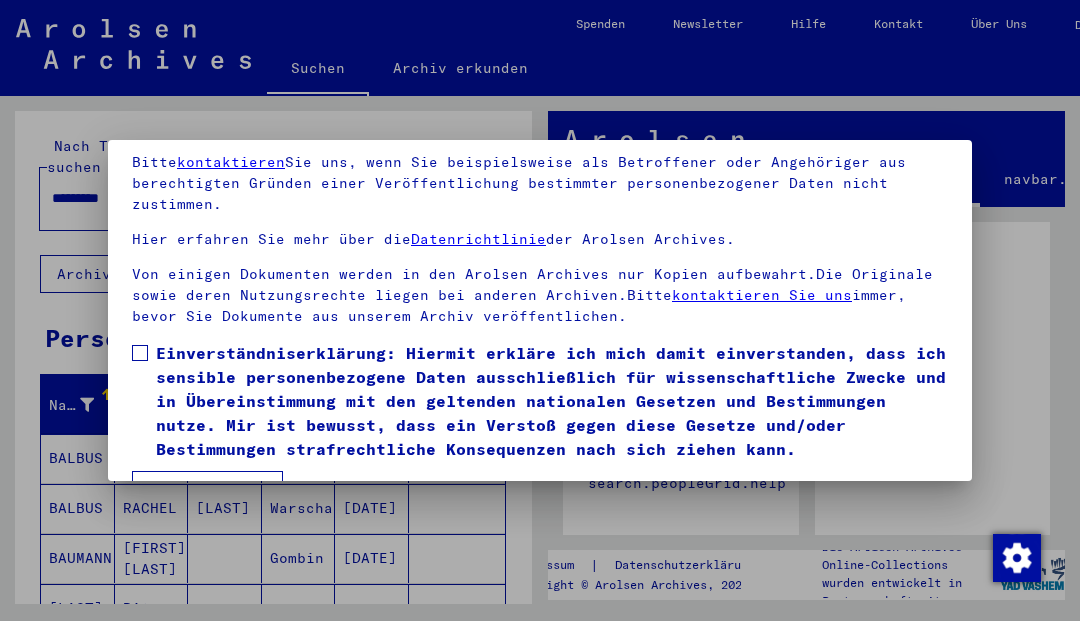 click at bounding box center (140, 353) 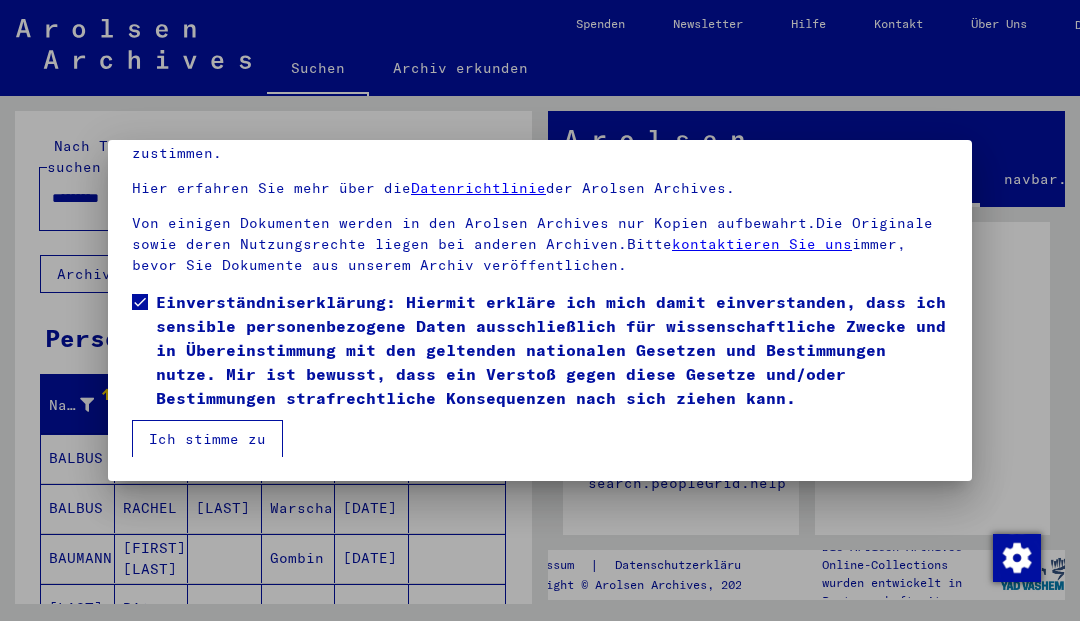 scroll, scrollTop: 162, scrollLeft: 0, axis: vertical 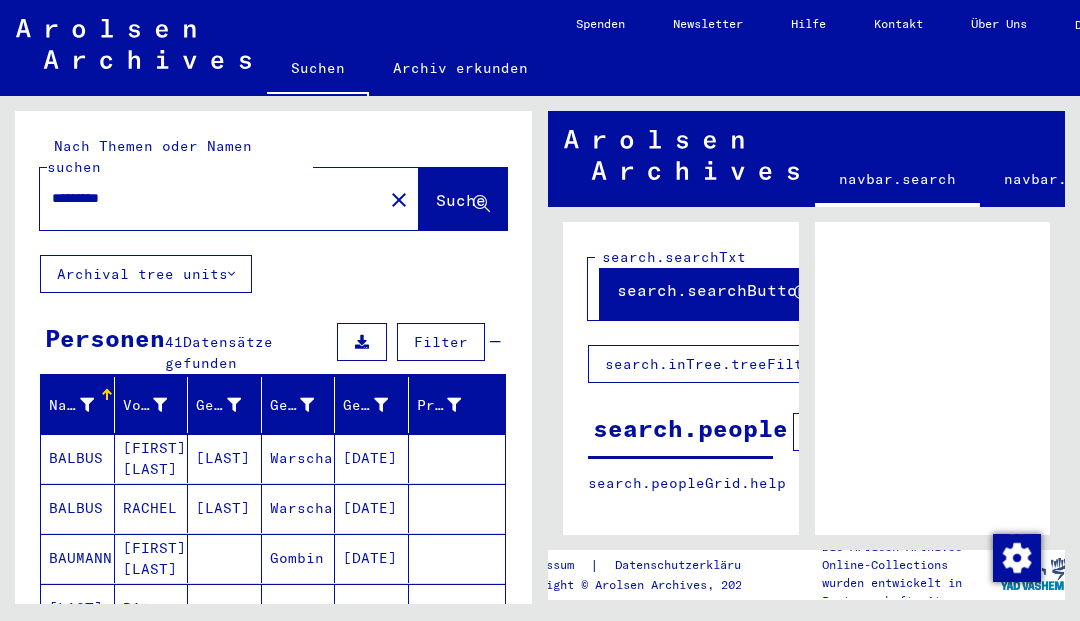 click on "*********" at bounding box center (211, 198) 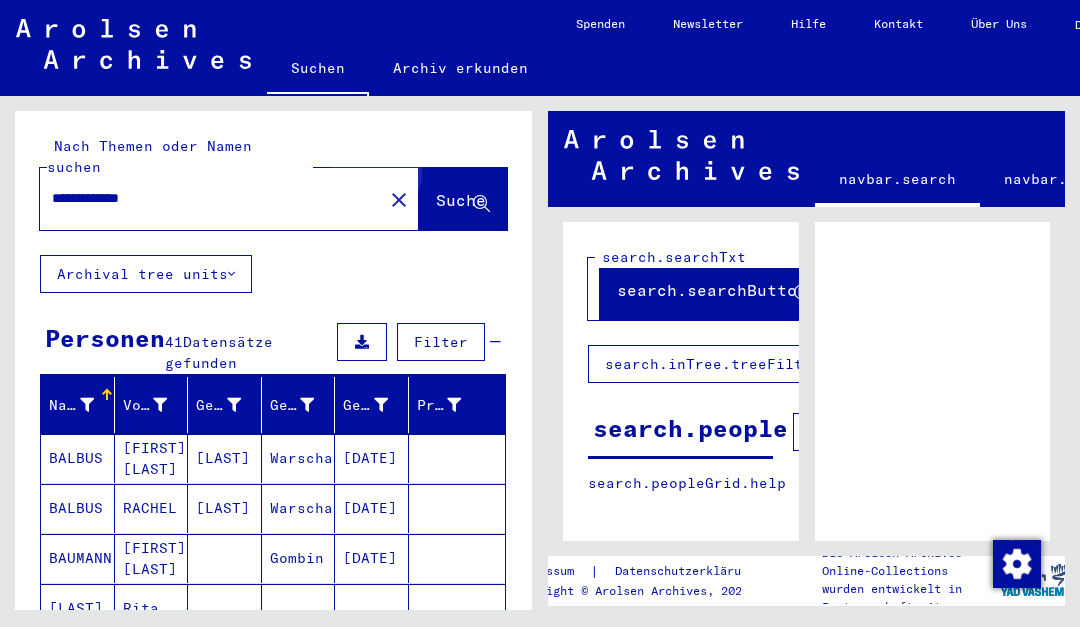 type on "**********" 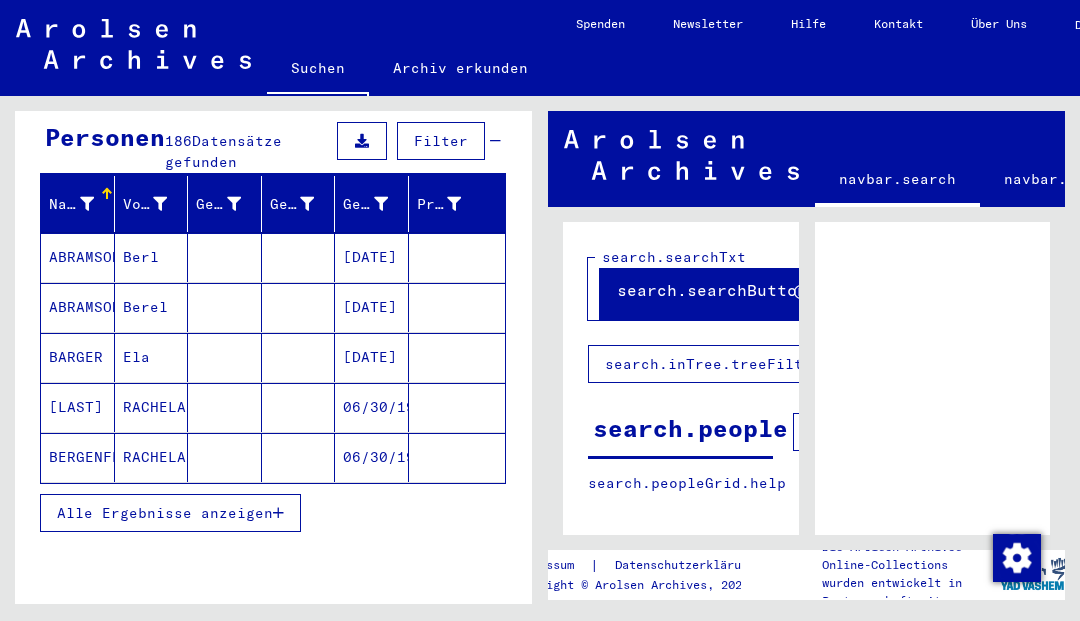scroll, scrollTop: 200, scrollLeft: 0, axis: vertical 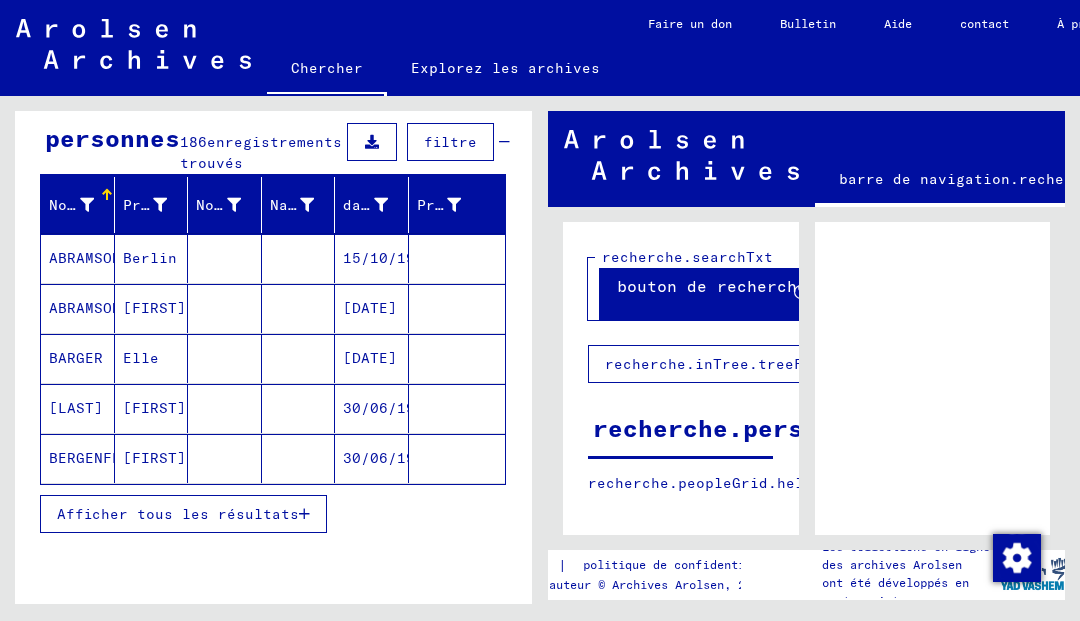 click on "Afficher tous les résultats" at bounding box center (178, 514) 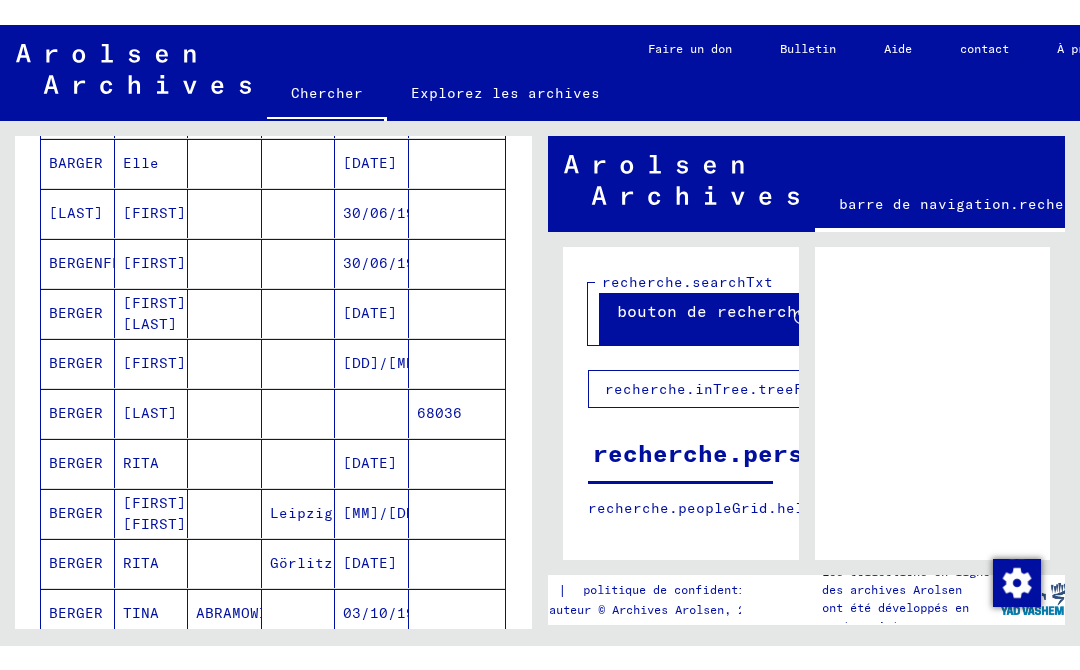 scroll, scrollTop: 427, scrollLeft: 0, axis: vertical 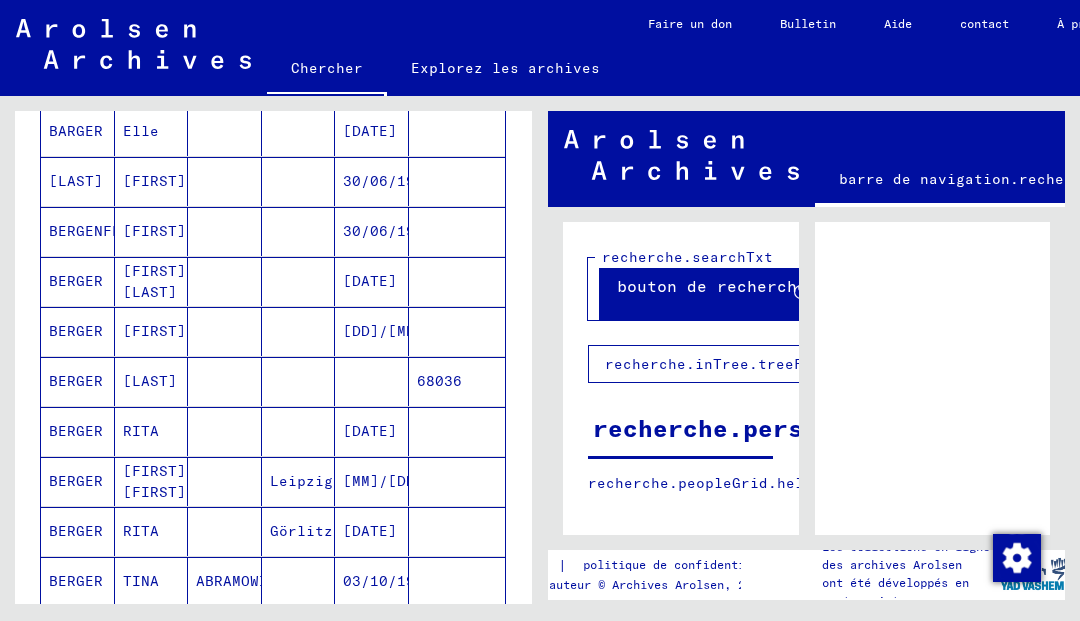 click on "BERGER" at bounding box center (76, 381) 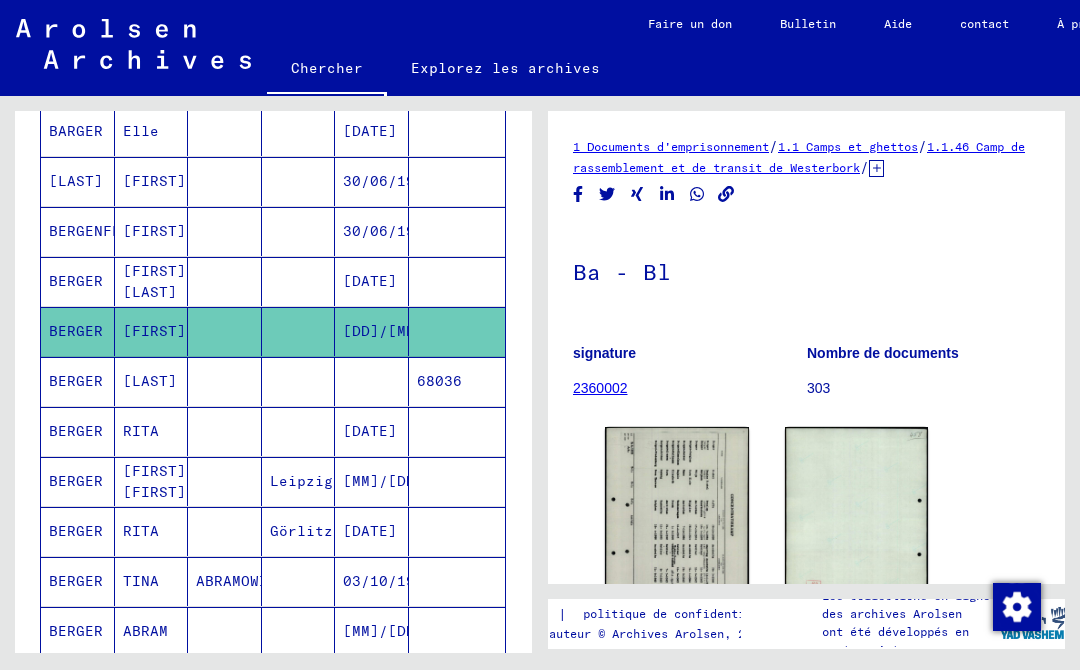 scroll, scrollTop: 0, scrollLeft: 0, axis: both 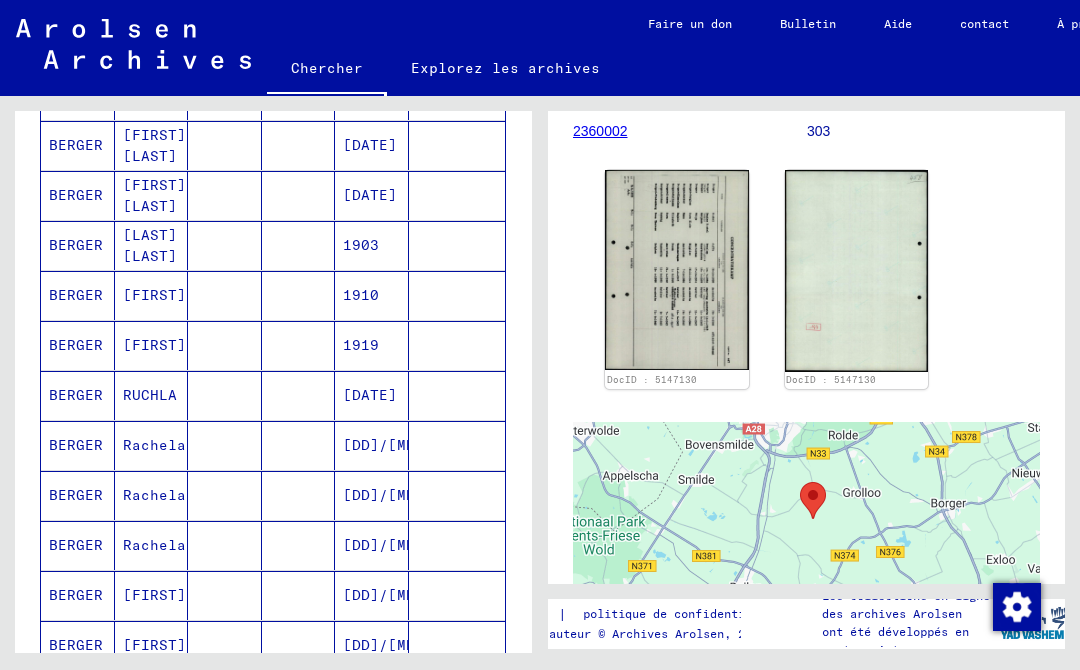 click on "[LAST] [LAST]" at bounding box center [154, 295] 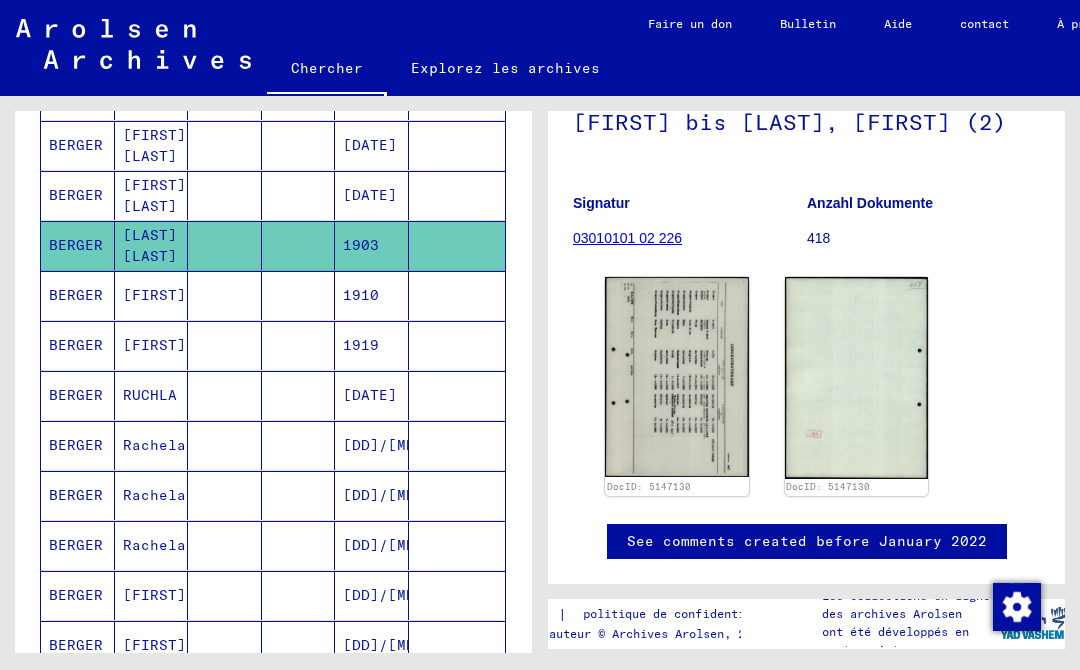 scroll, scrollTop: 0, scrollLeft: 0, axis: both 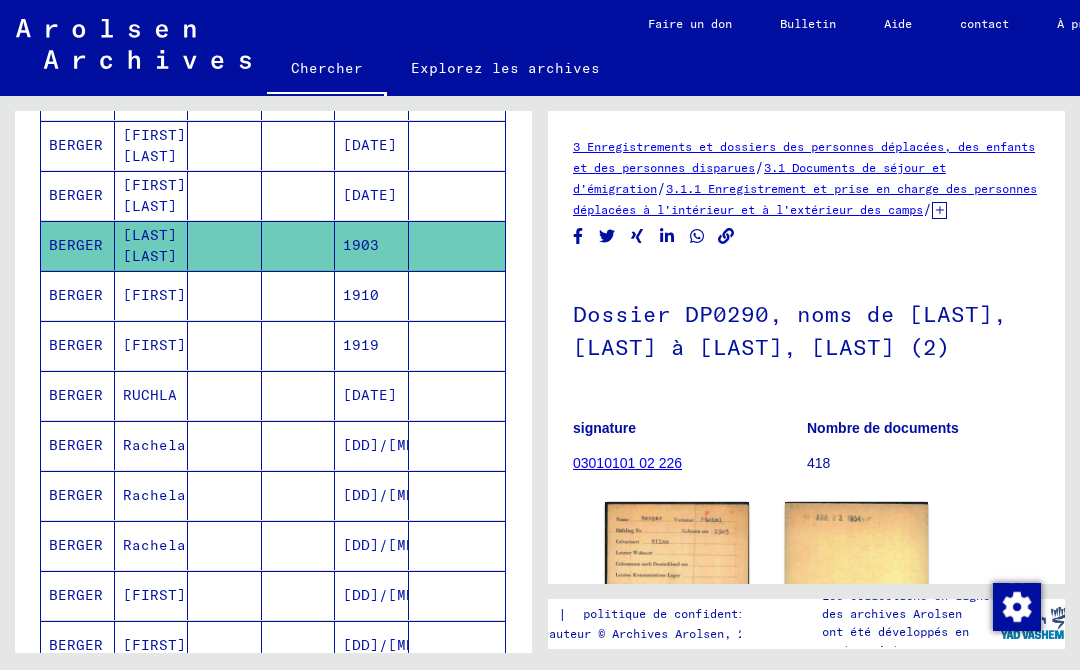 click on "Nombre de documents 418" 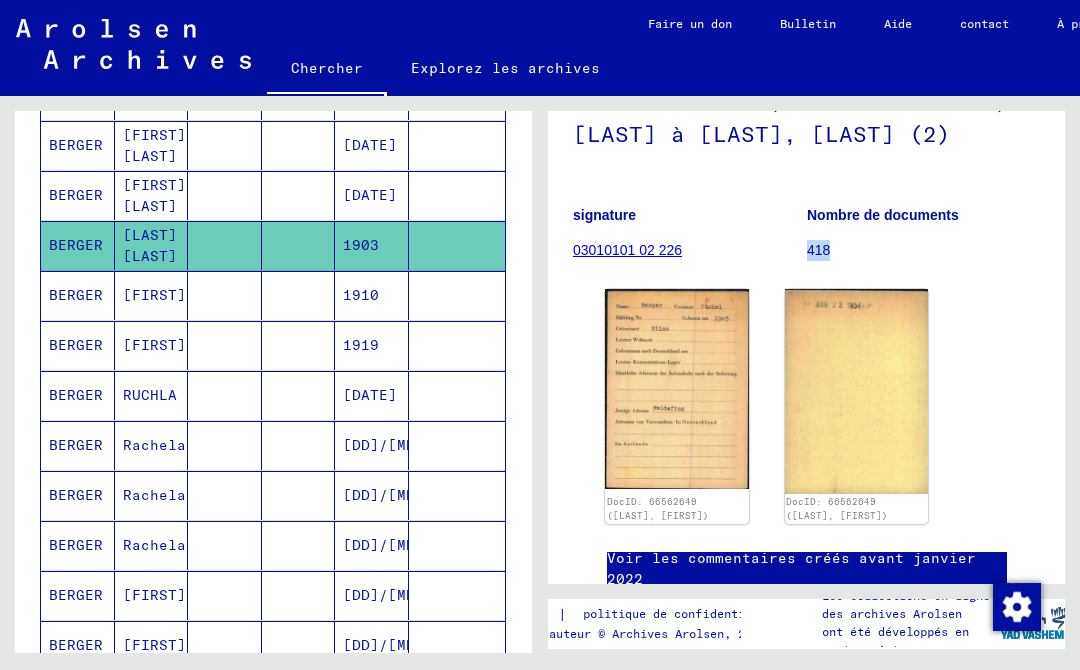 scroll, scrollTop: 216, scrollLeft: 0, axis: vertical 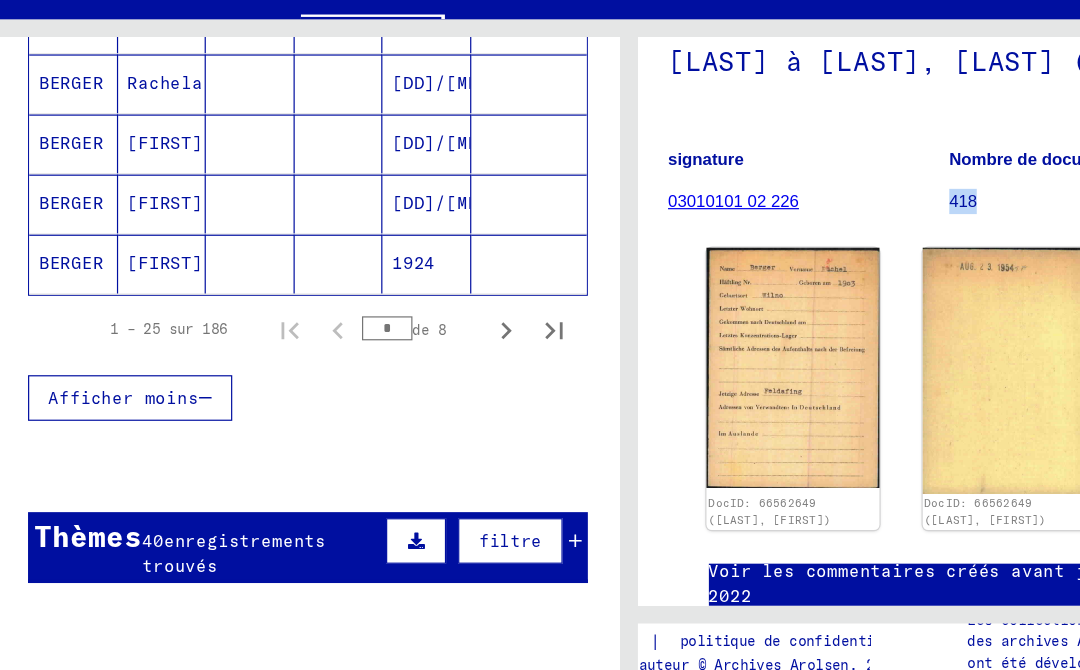 click 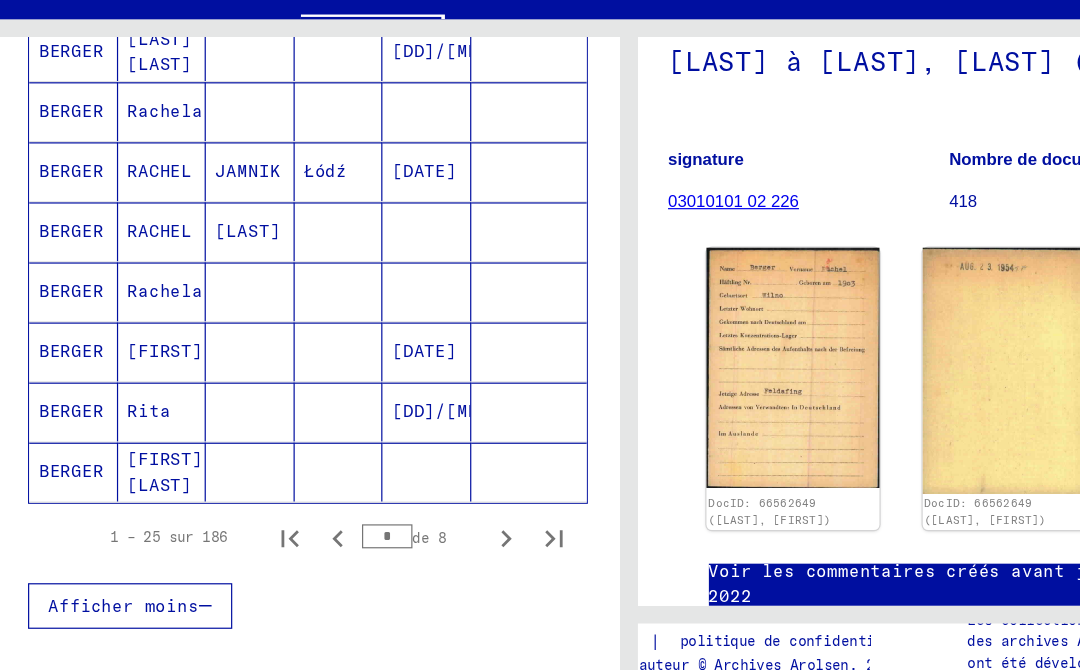 scroll, scrollTop: 1200, scrollLeft: 0, axis: vertical 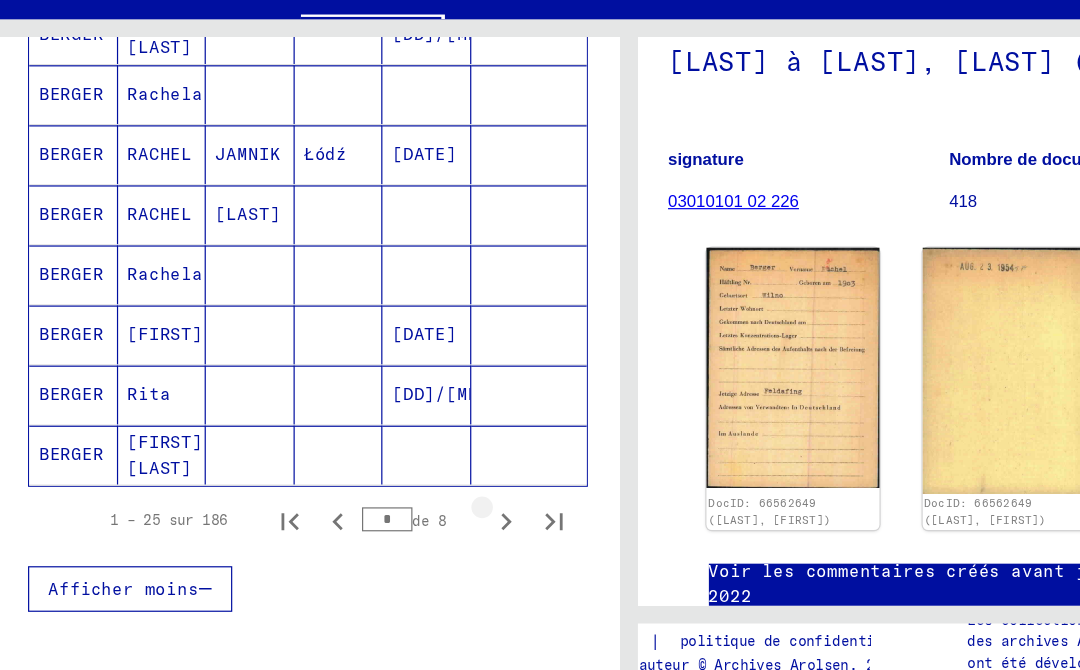 click 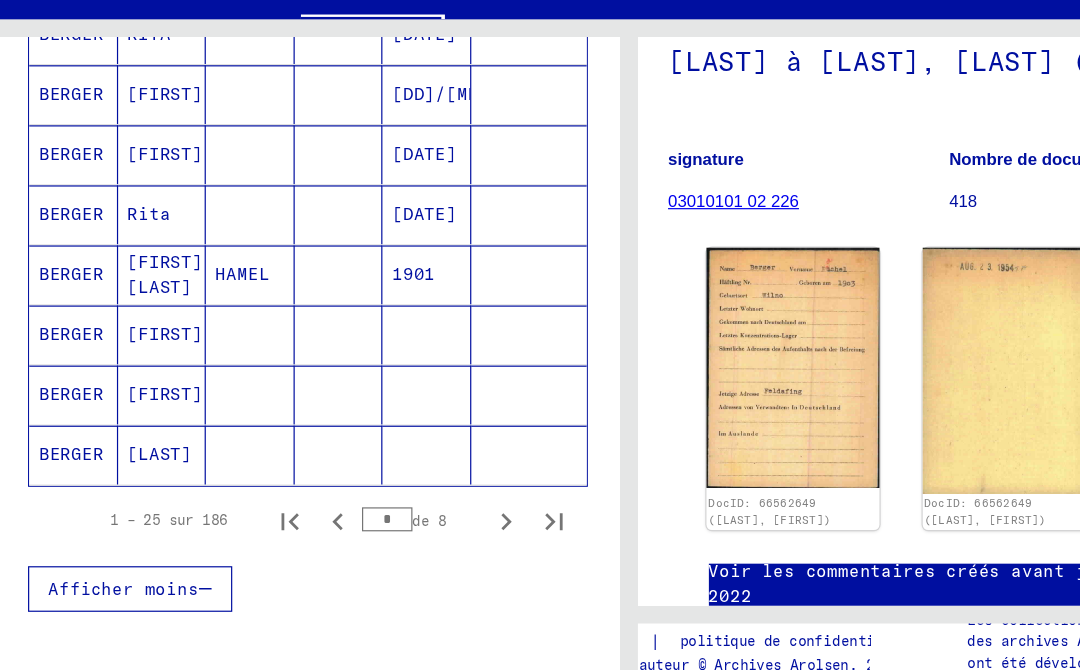 click on "[FIRST] [LAST]" at bounding box center [154, 358] 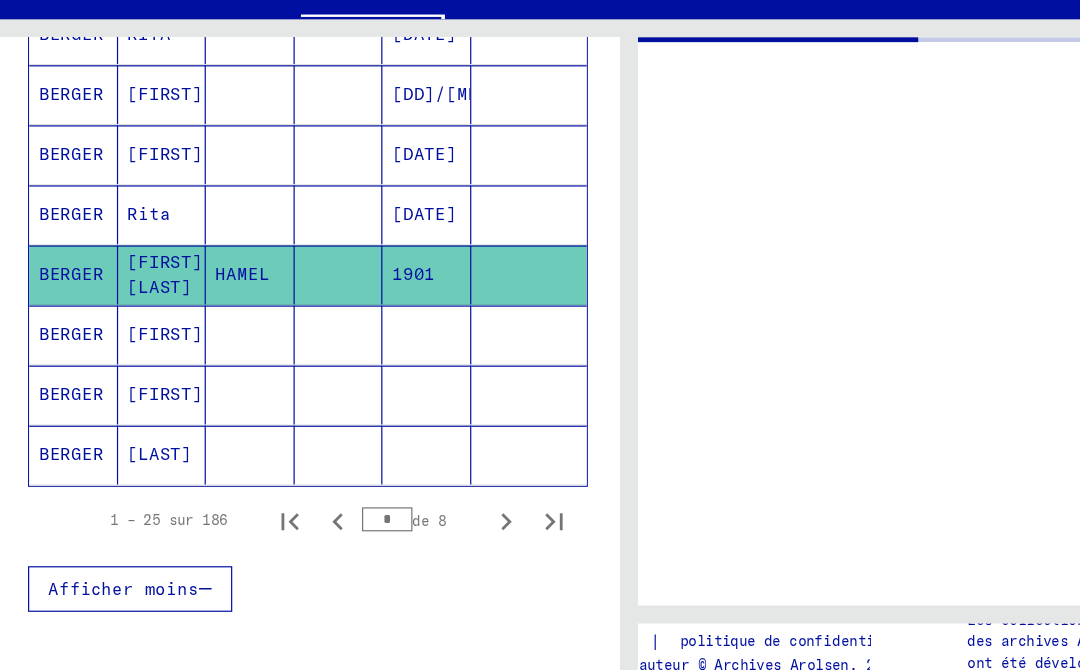 scroll, scrollTop: 0, scrollLeft: 0, axis: both 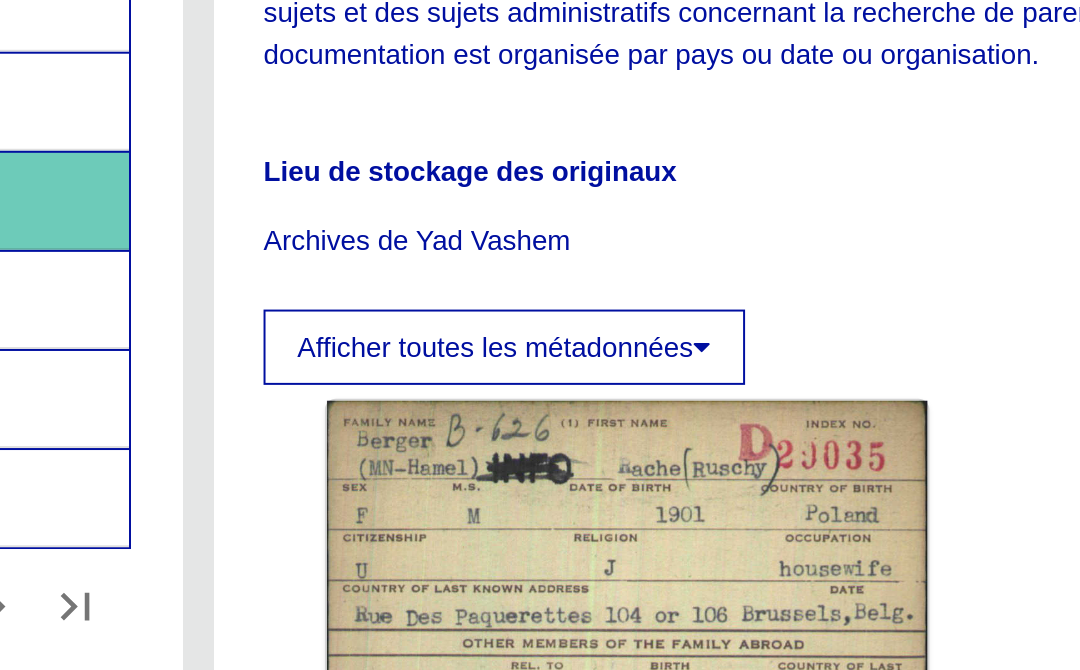 click 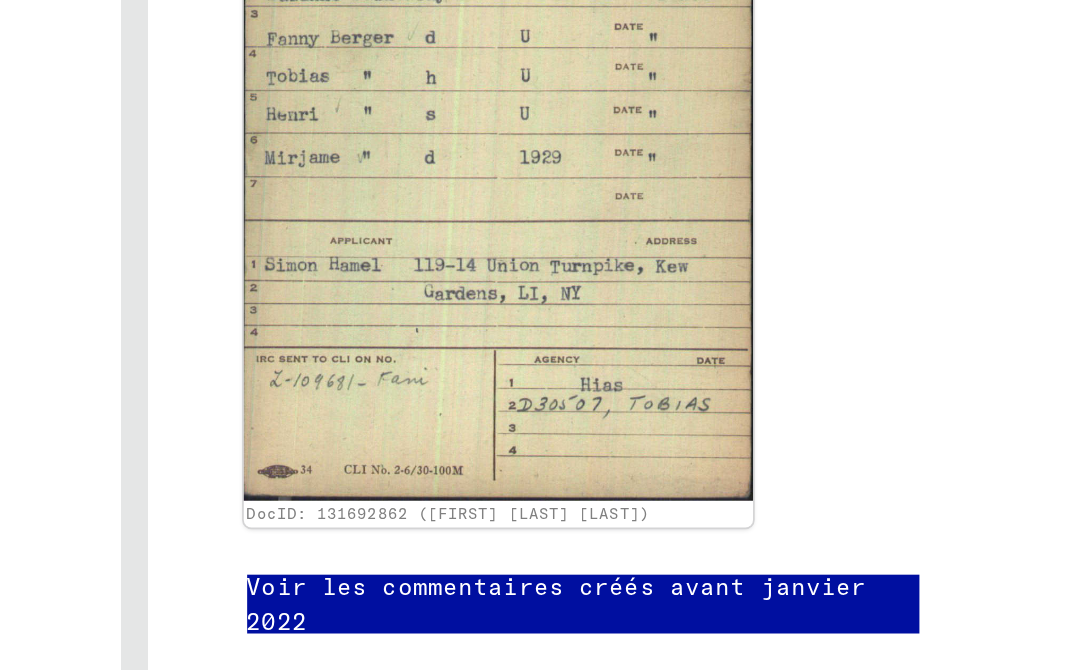 scroll, scrollTop: 2114, scrollLeft: 0, axis: vertical 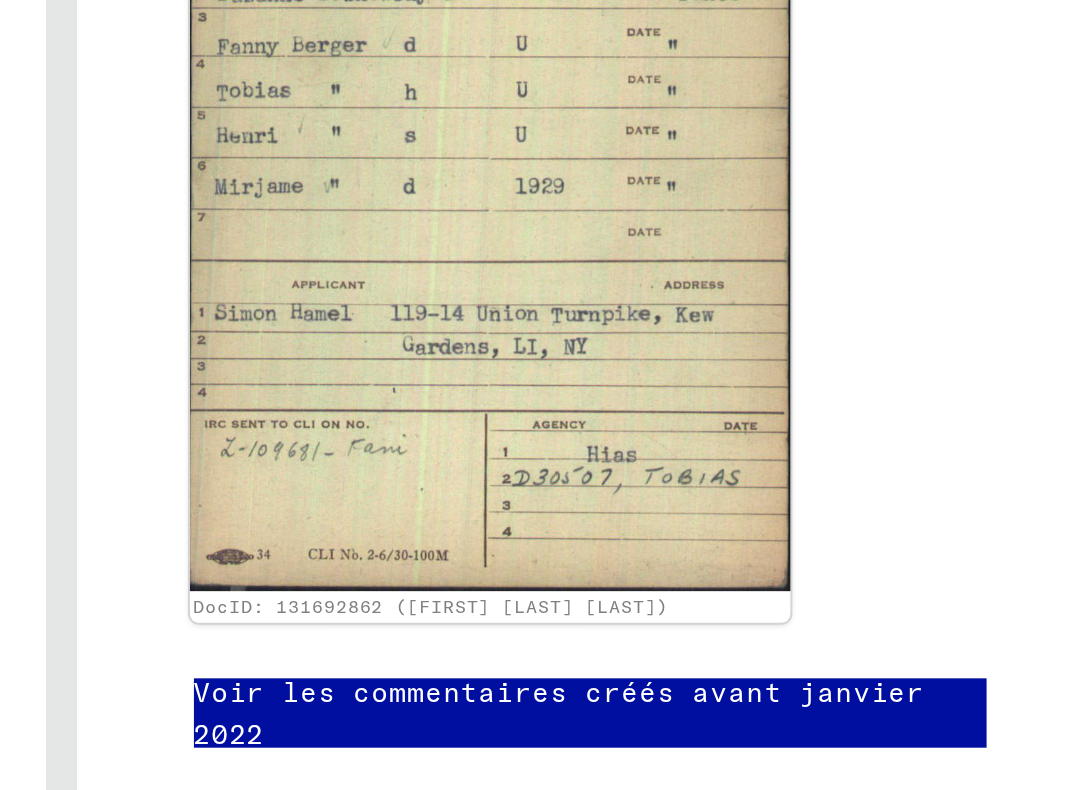 click on "Voir les commentaires créés avant janvier 2022" 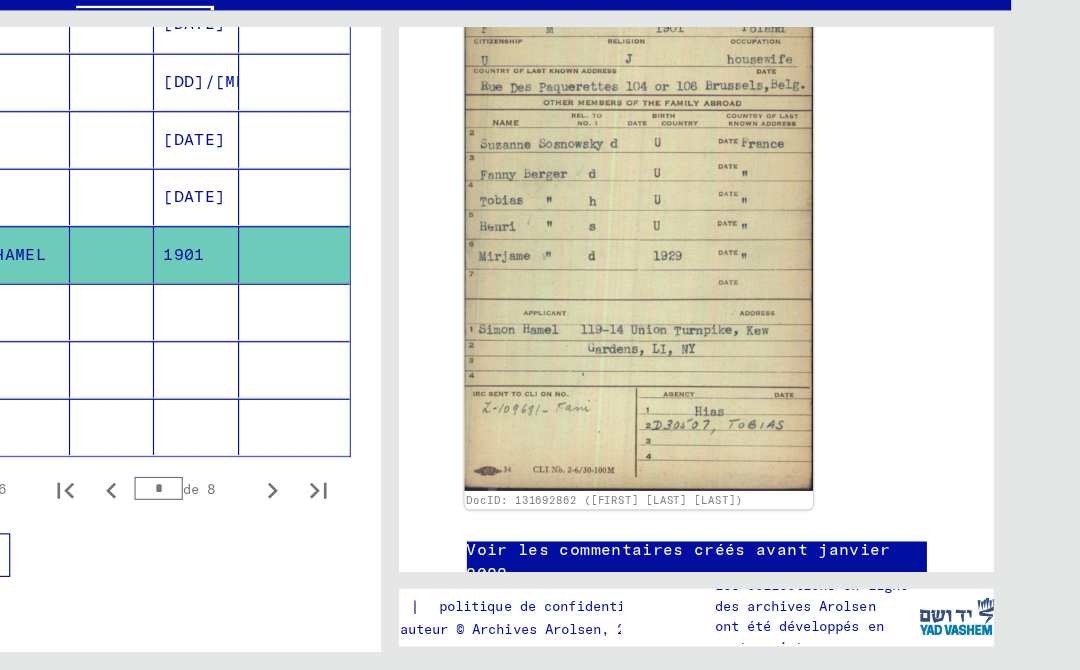 scroll, scrollTop: 1985, scrollLeft: 0, axis: vertical 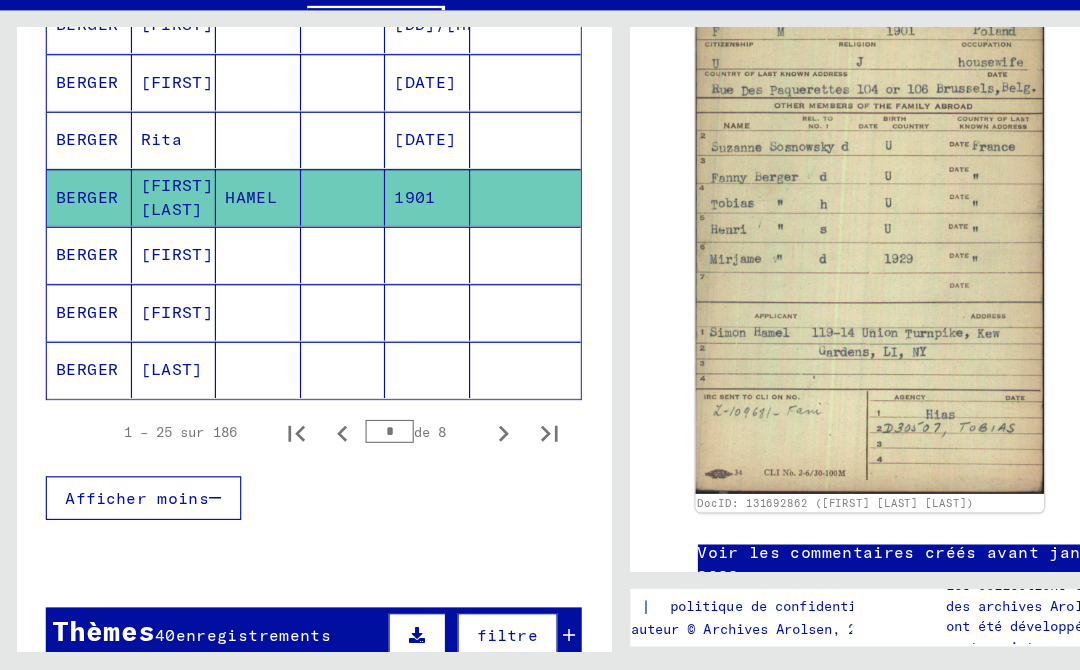 click at bounding box center [372, 408] 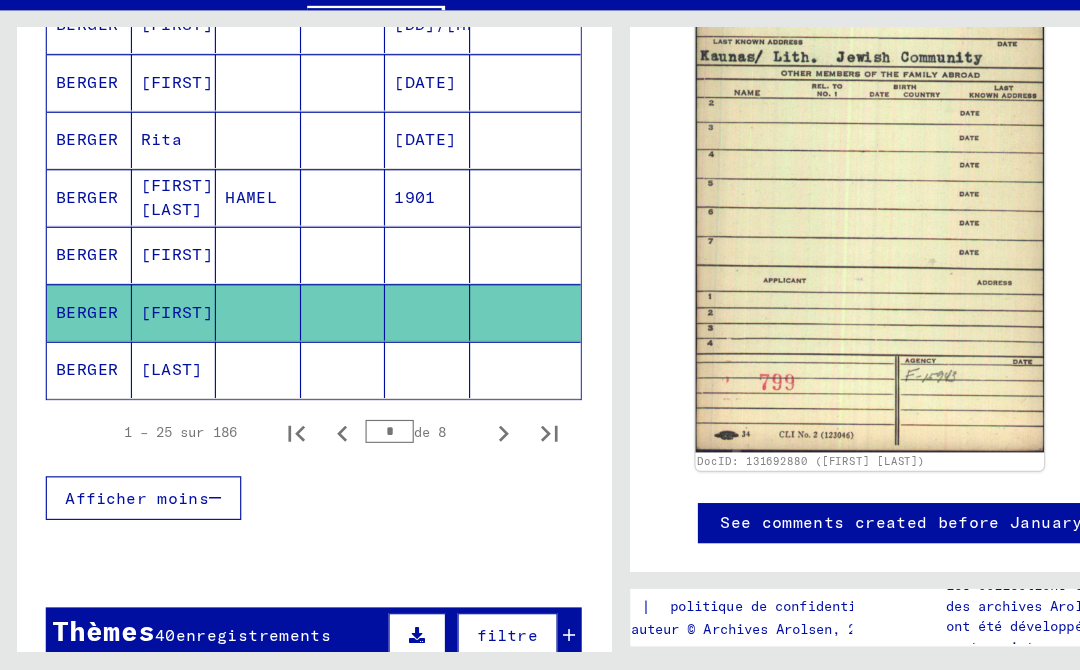 scroll, scrollTop: 0, scrollLeft: 0, axis: both 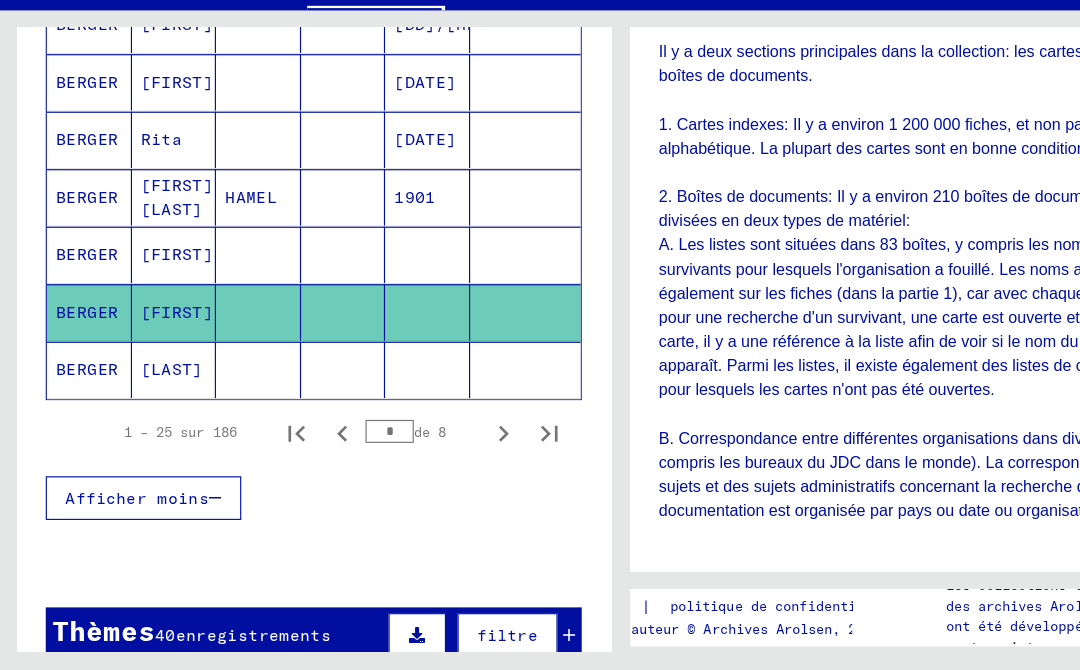 click at bounding box center [372, 358] 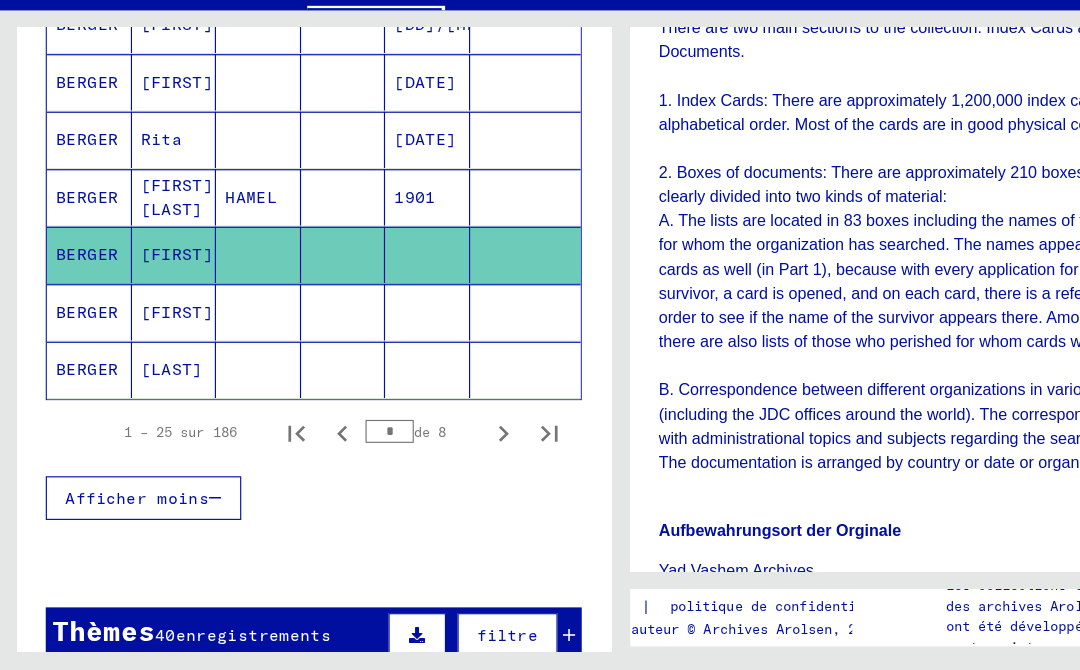 scroll, scrollTop: 0, scrollLeft: 0, axis: both 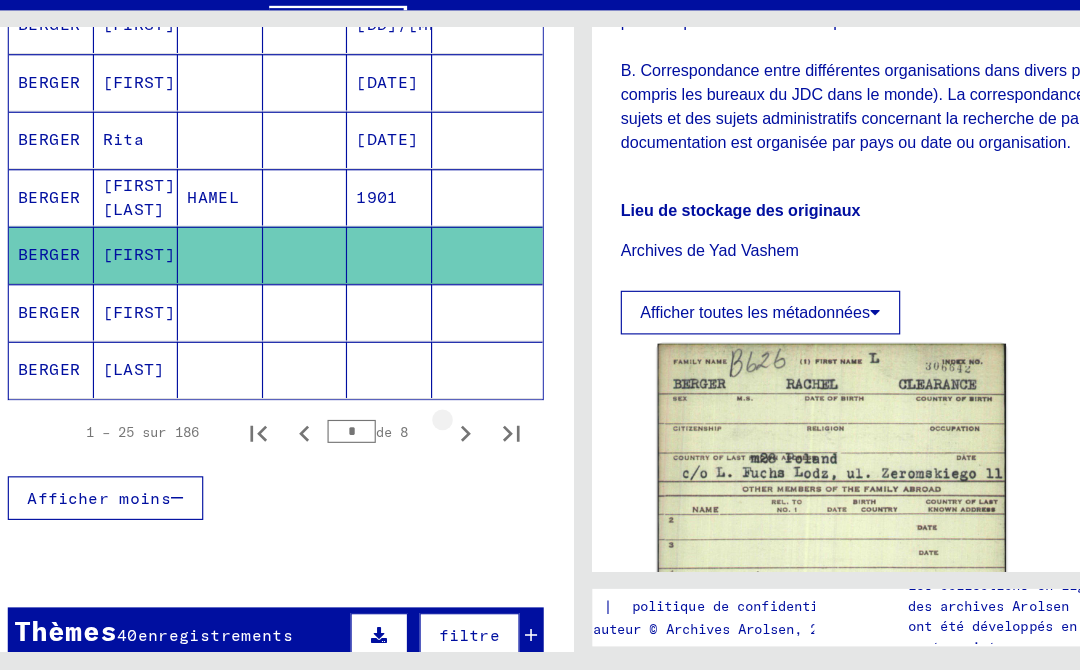 click 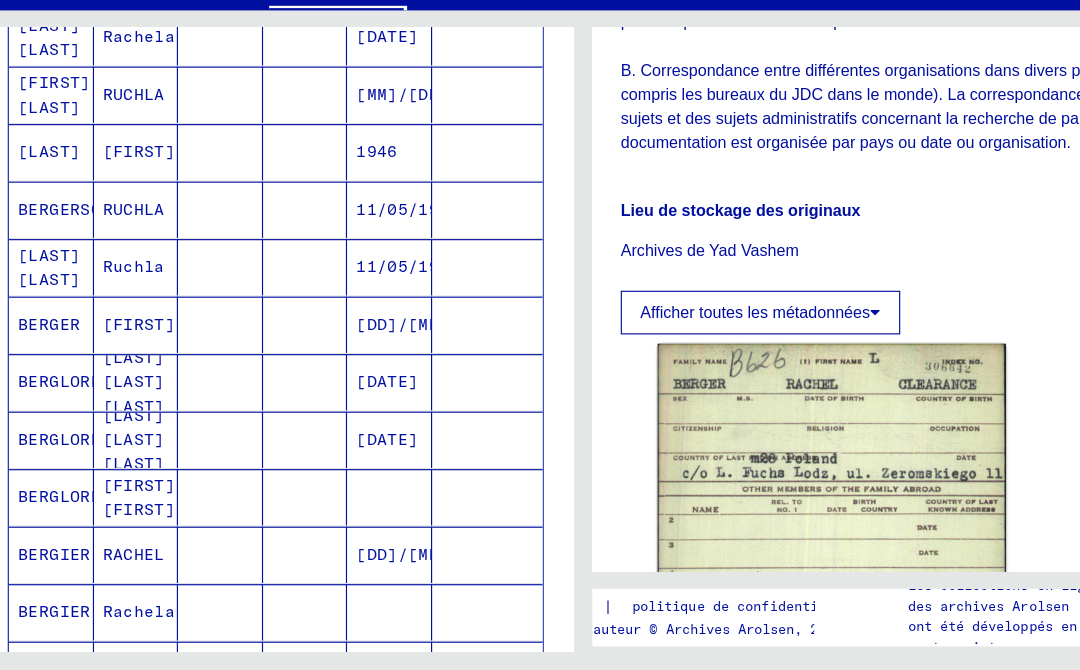 scroll, scrollTop: 690, scrollLeft: 0, axis: vertical 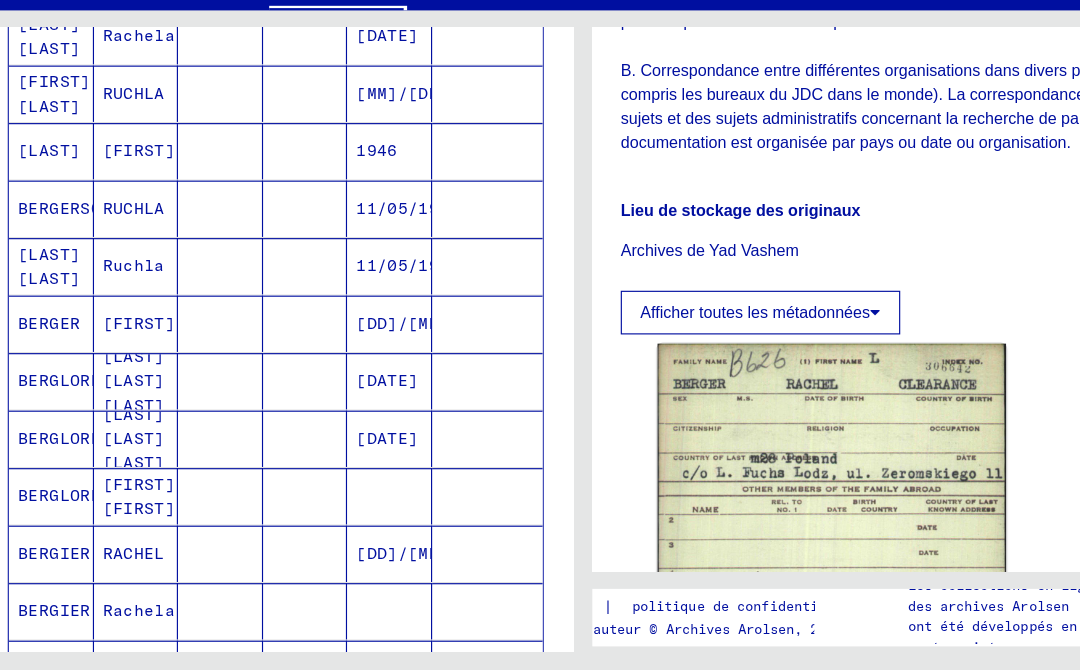 click on "[DD]/[MM]/[YYYY]" at bounding box center (337, 418) 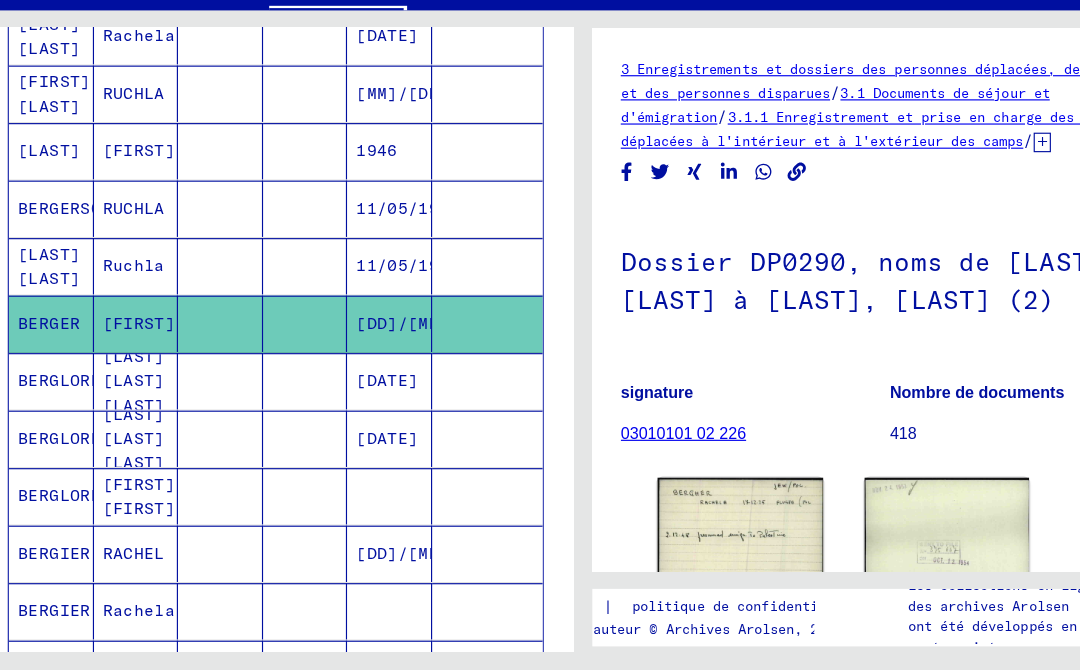 scroll, scrollTop: 0, scrollLeft: 0, axis: both 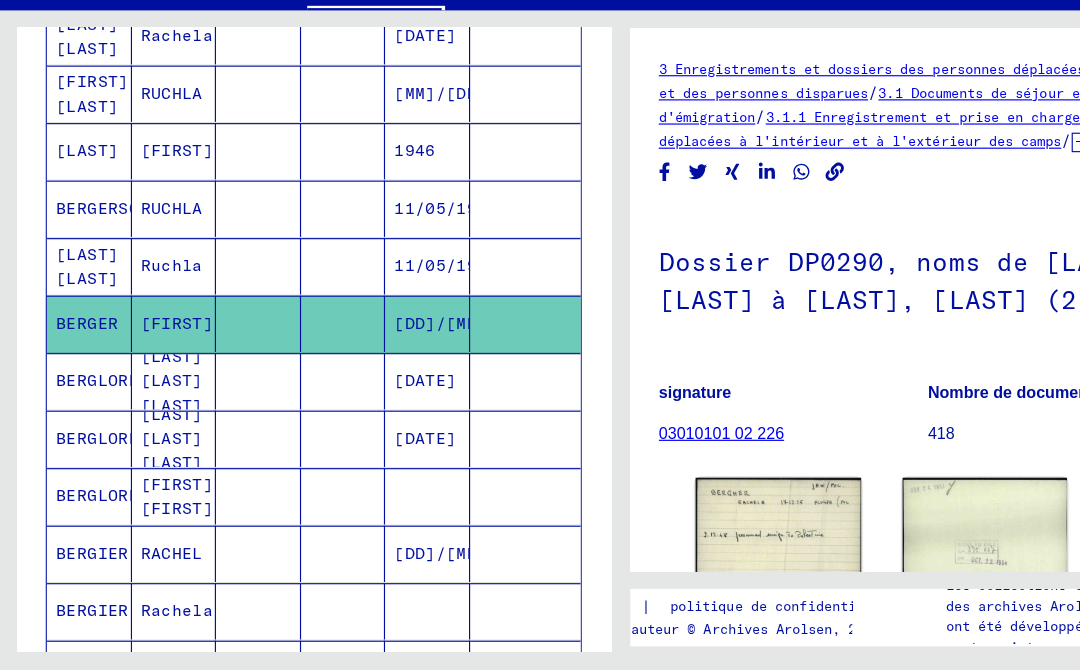 click on "11/05/1911" at bounding box center [388, 318] 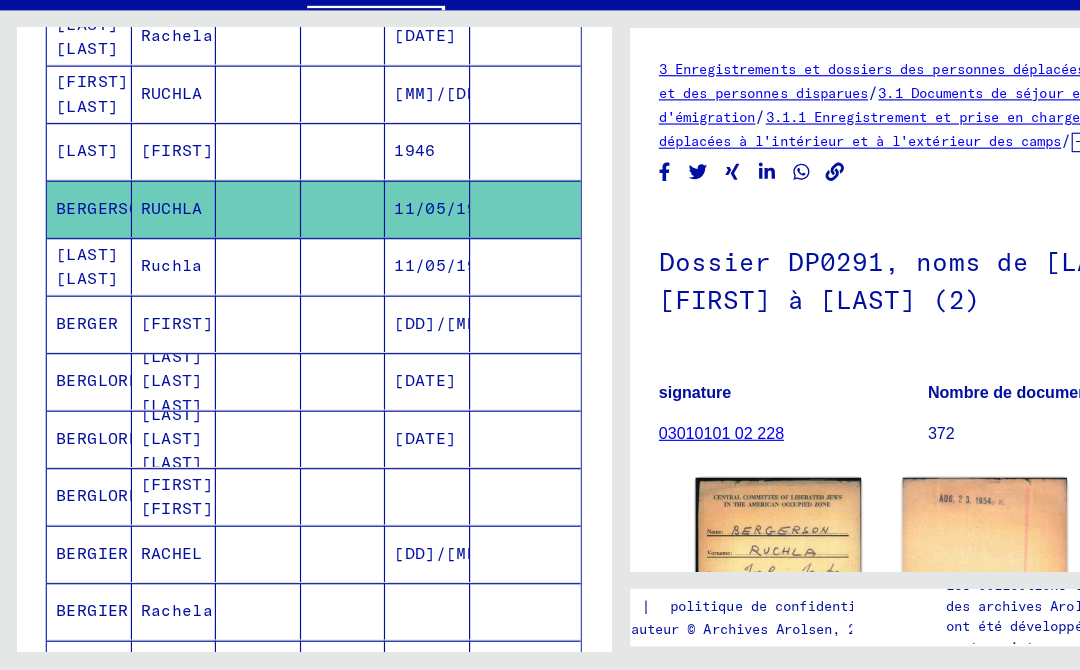 scroll, scrollTop: 0, scrollLeft: 0, axis: both 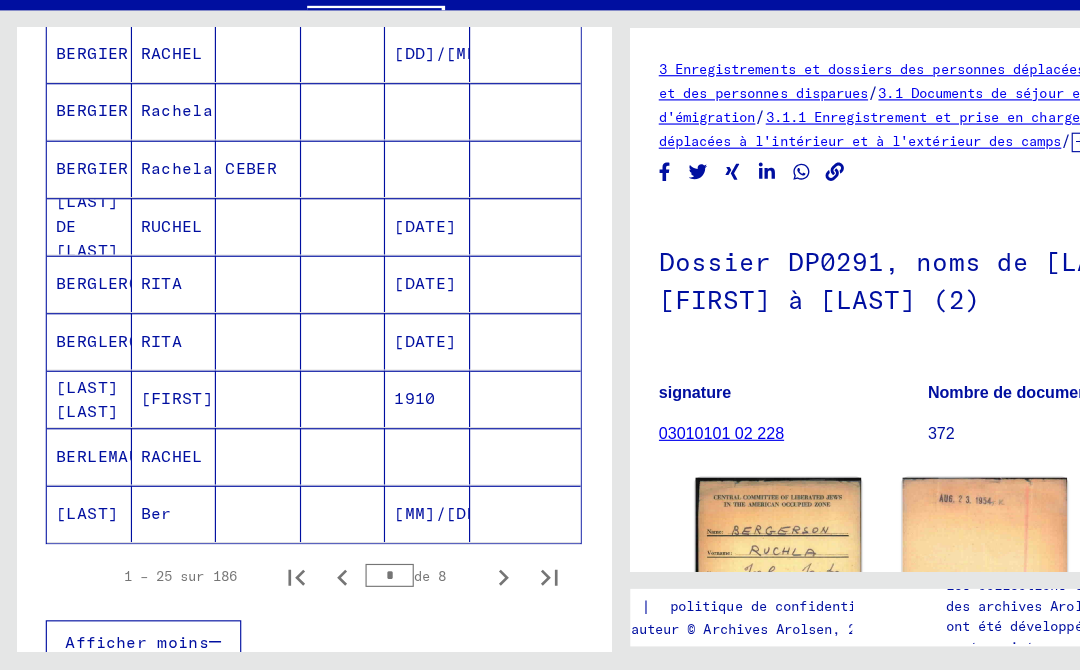 click 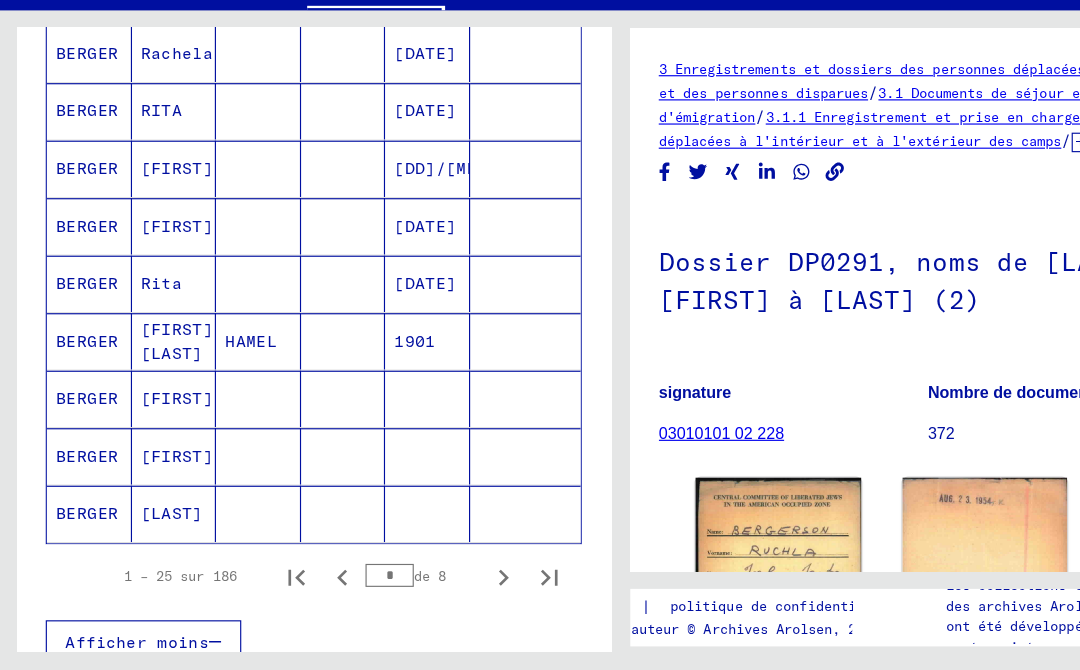 click on "[FIRST] [LAST]" at bounding box center (154, 433) 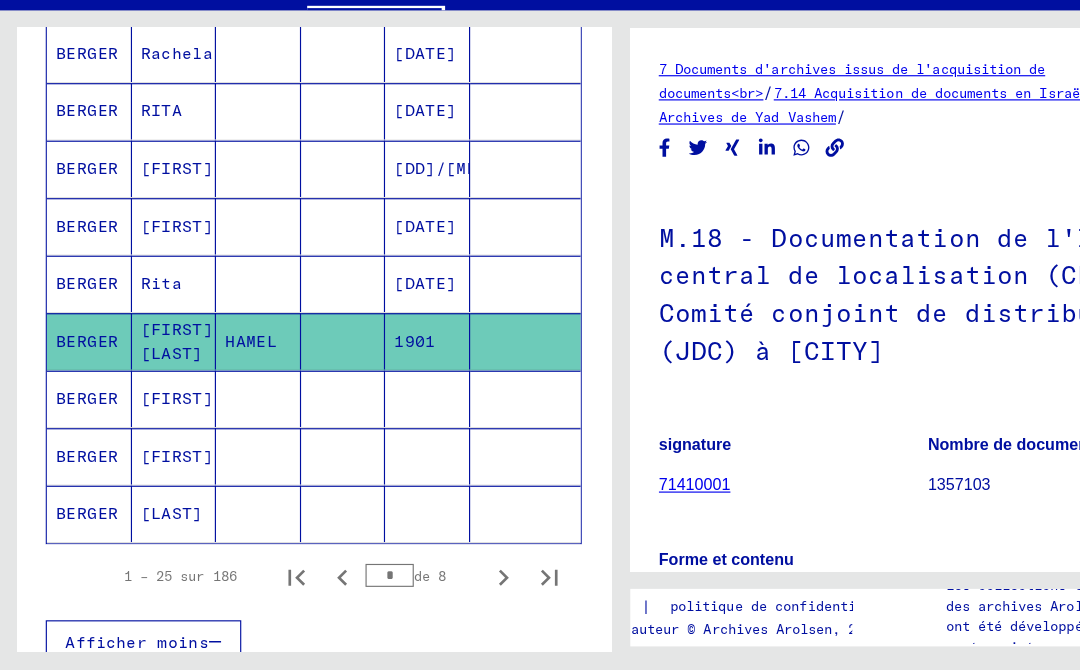 scroll, scrollTop: 0, scrollLeft: 0, axis: both 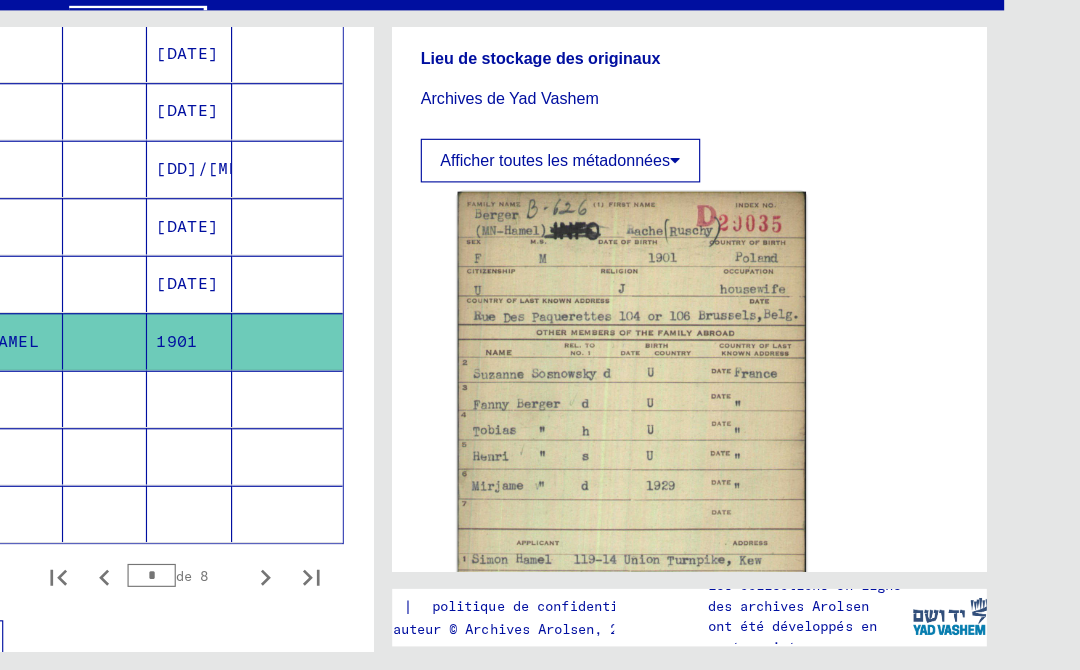 click 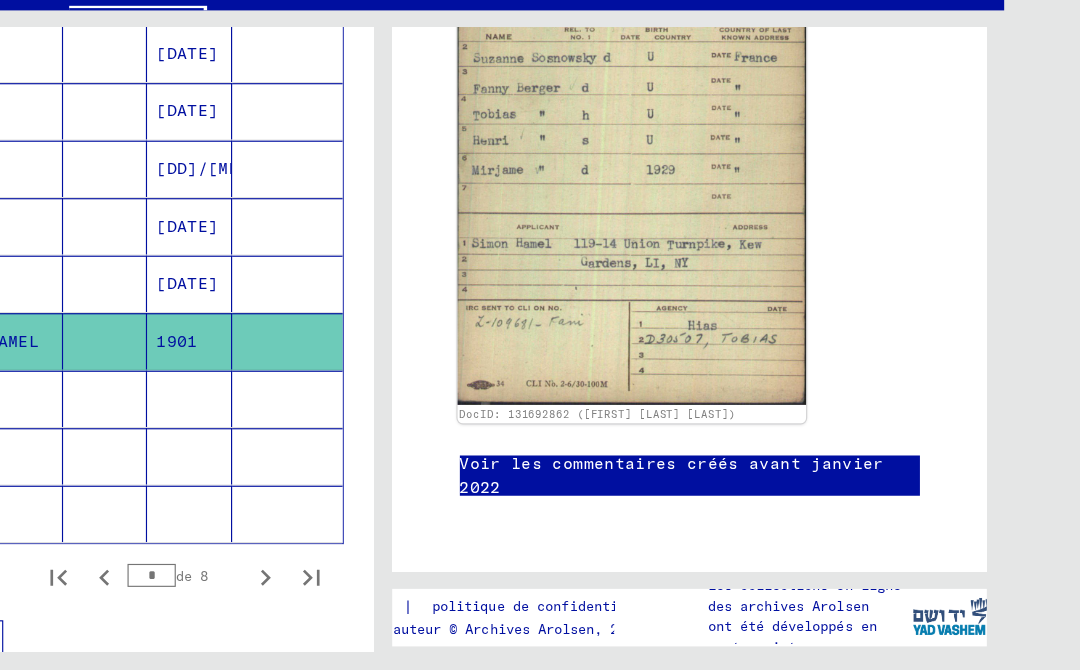 scroll, scrollTop: 2399, scrollLeft: 0, axis: vertical 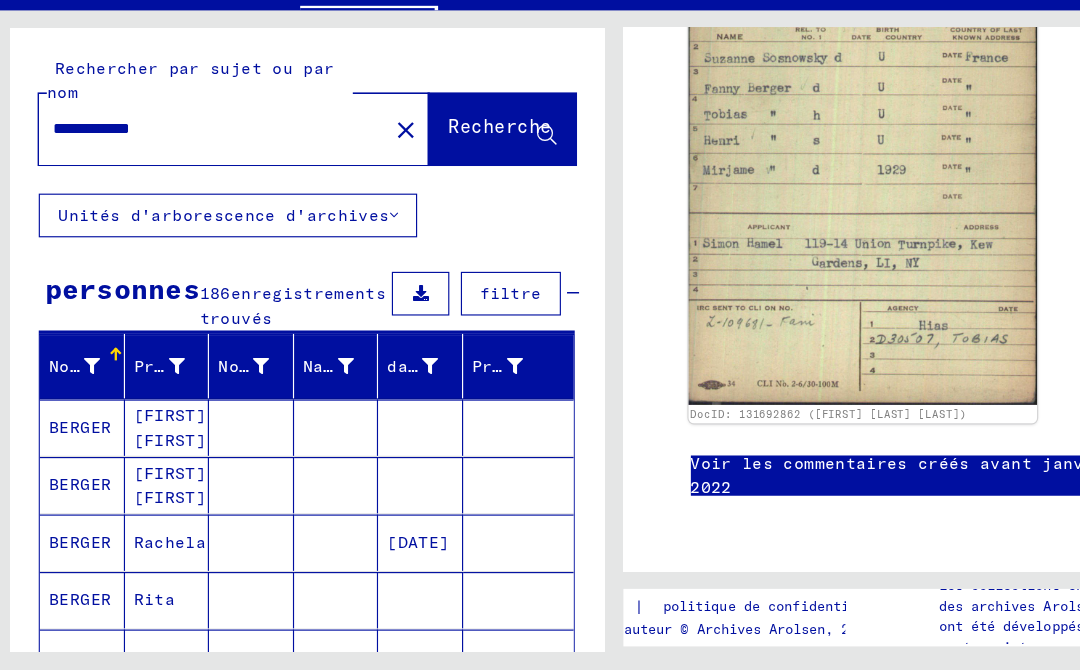 click 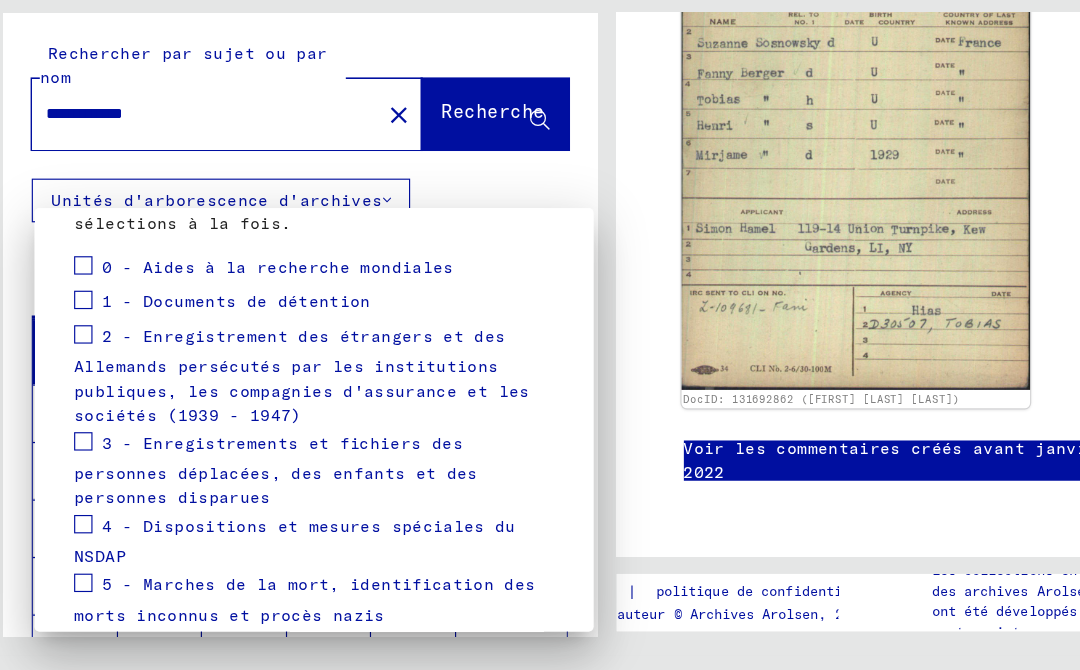 scroll, scrollTop: 300, scrollLeft: 0, axis: vertical 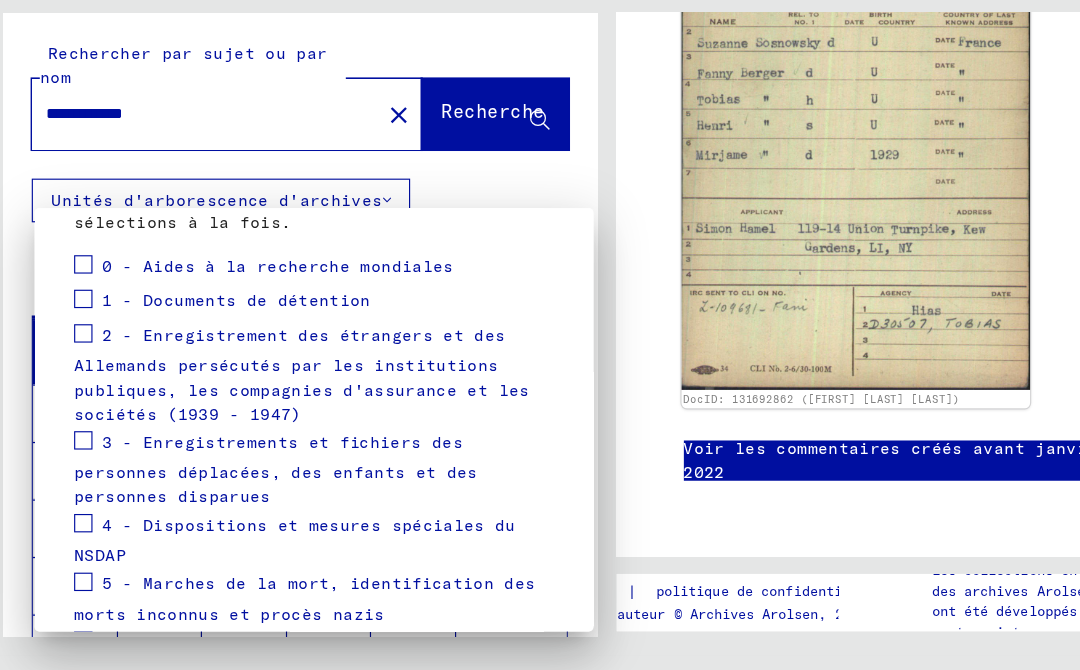click at bounding box center (78, 273) 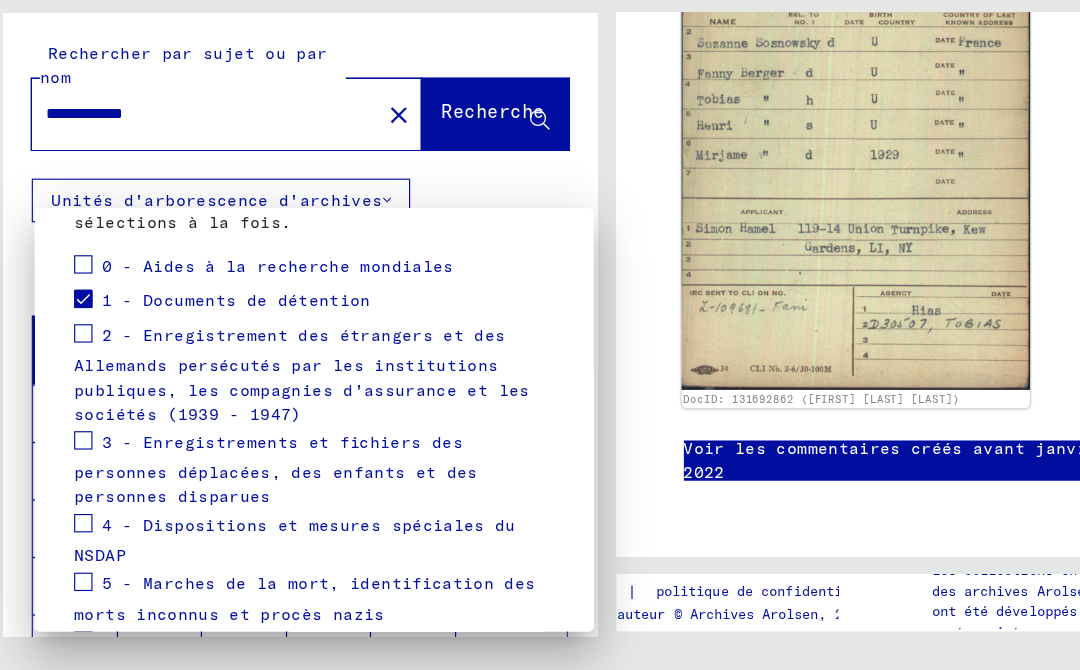 click at bounding box center (78, 303) 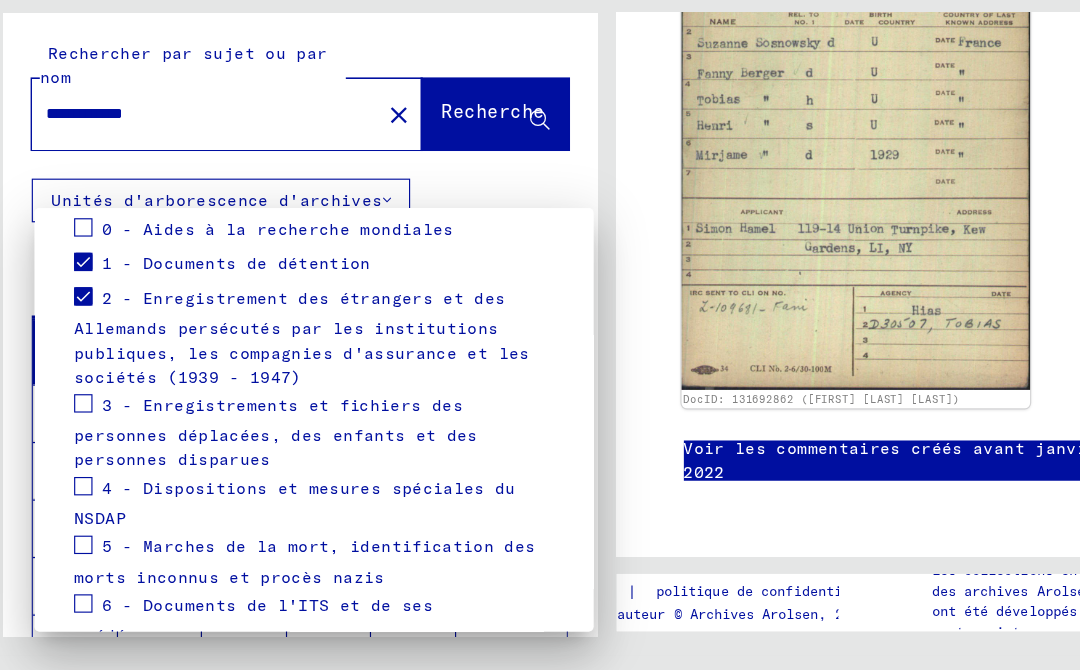 scroll, scrollTop: 329, scrollLeft: 0, axis: vertical 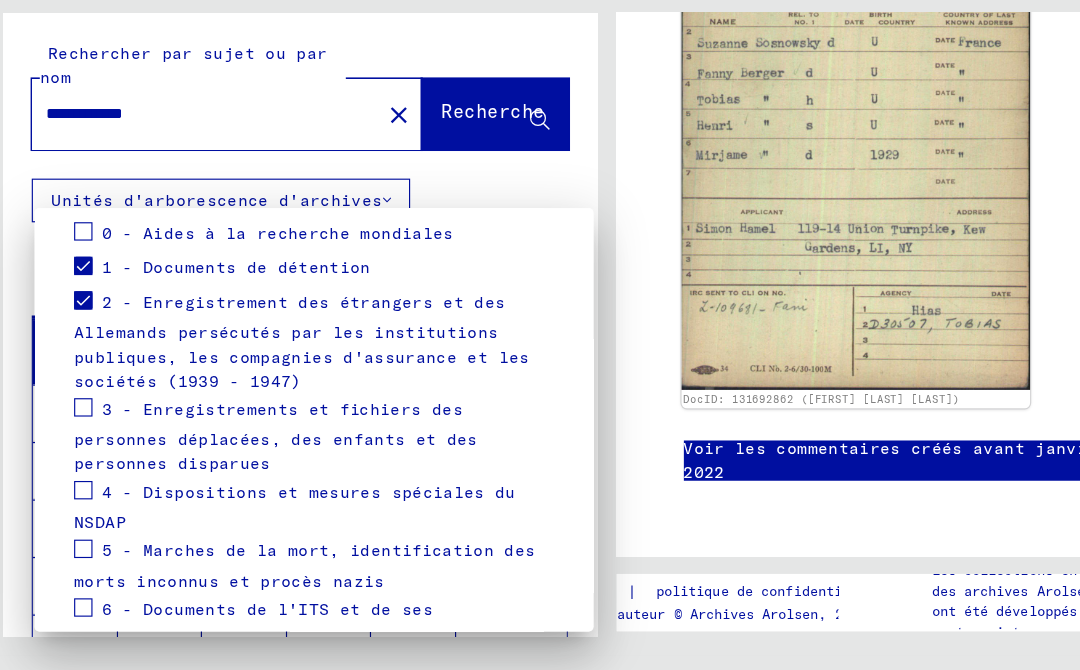 click at bounding box center (78, 367) 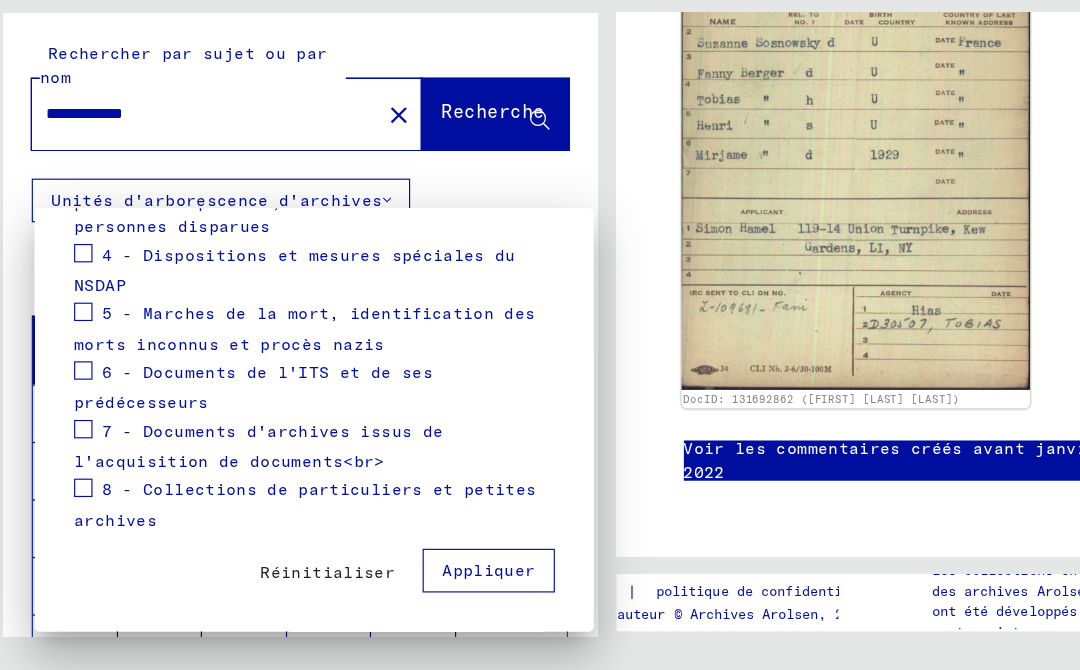 scroll, scrollTop: 535, scrollLeft: 0, axis: vertical 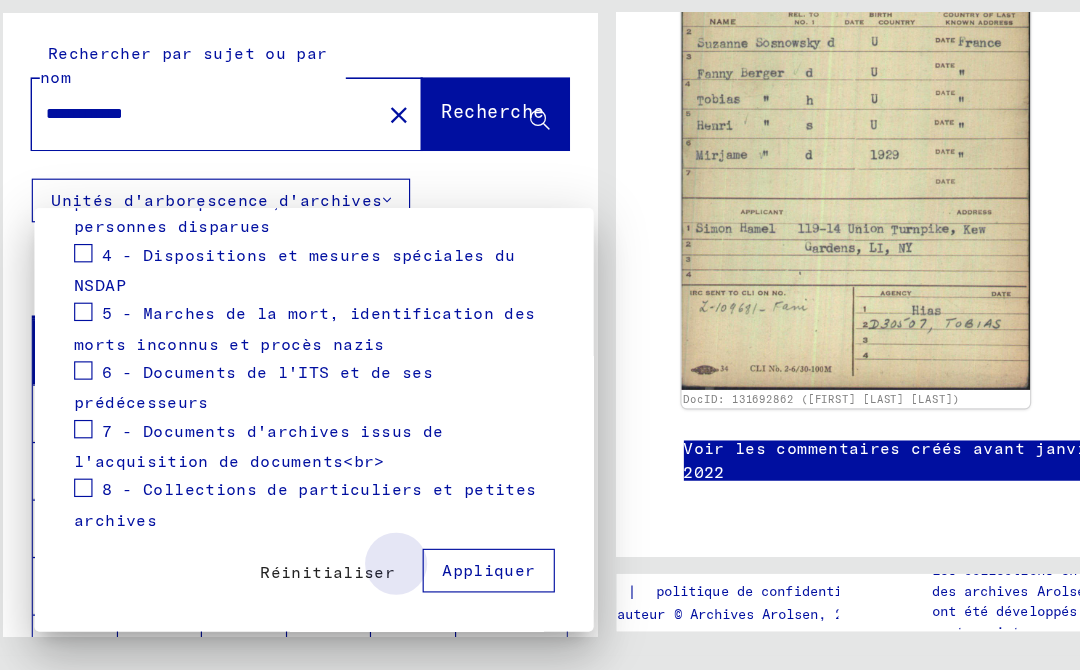 click on "Appliquer" at bounding box center (430, 509) 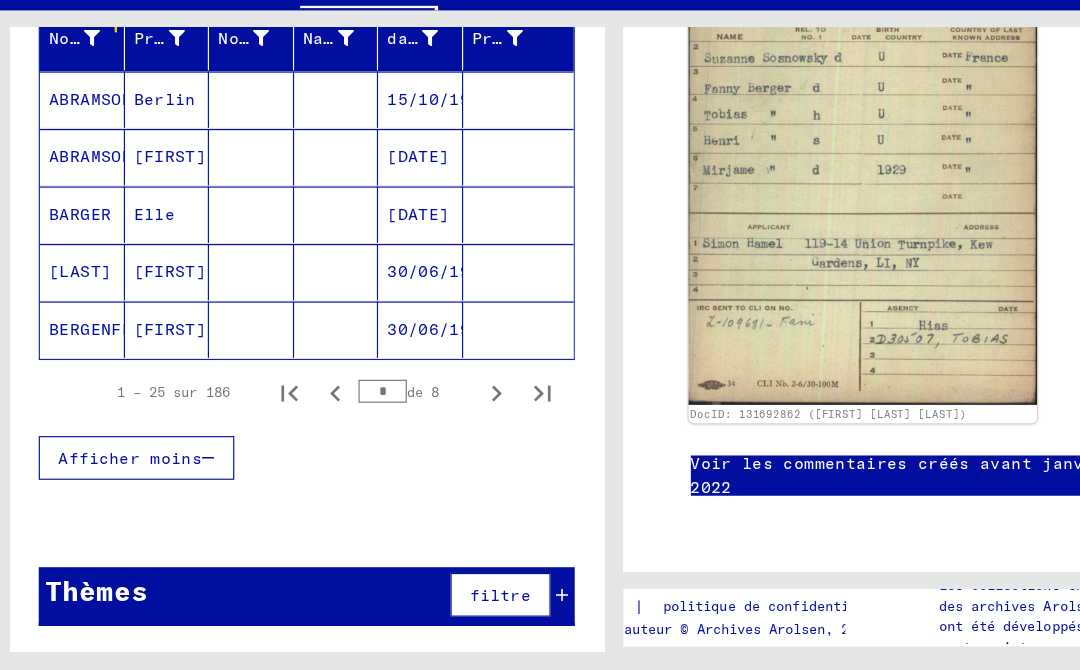 scroll, scrollTop: 306, scrollLeft: 0, axis: vertical 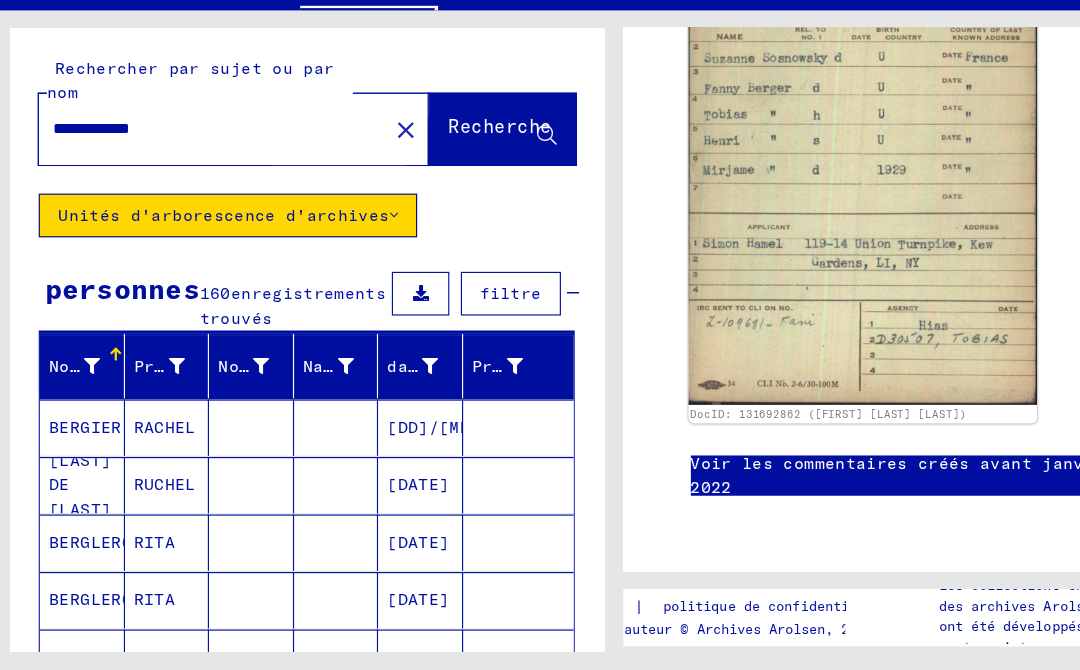 click on "Recherche" 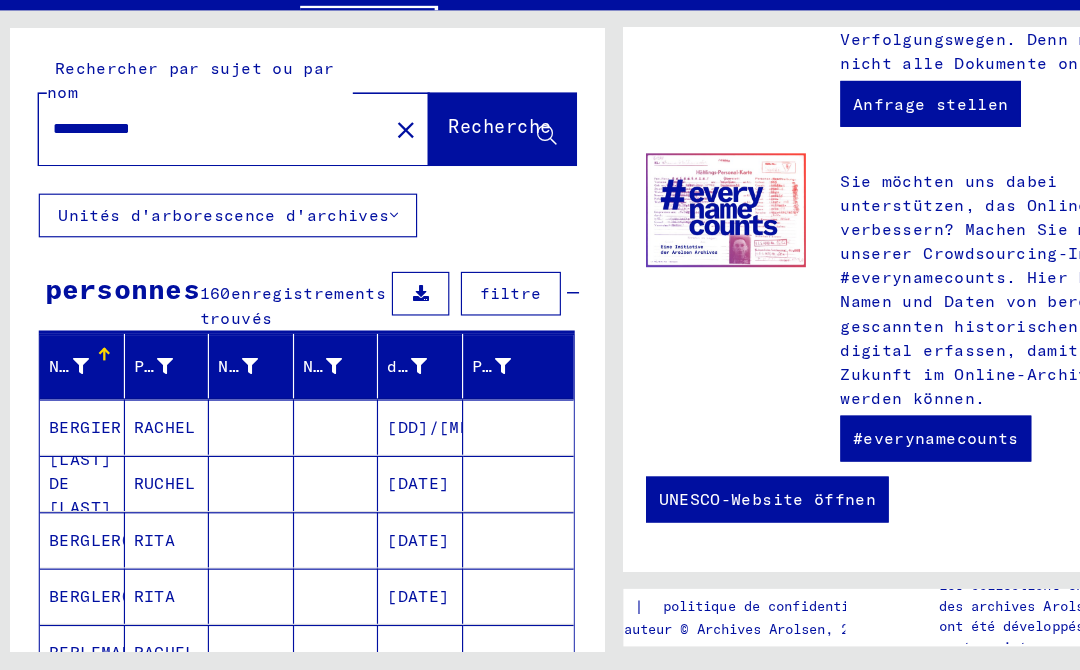 scroll, scrollTop: 0, scrollLeft: 0, axis: both 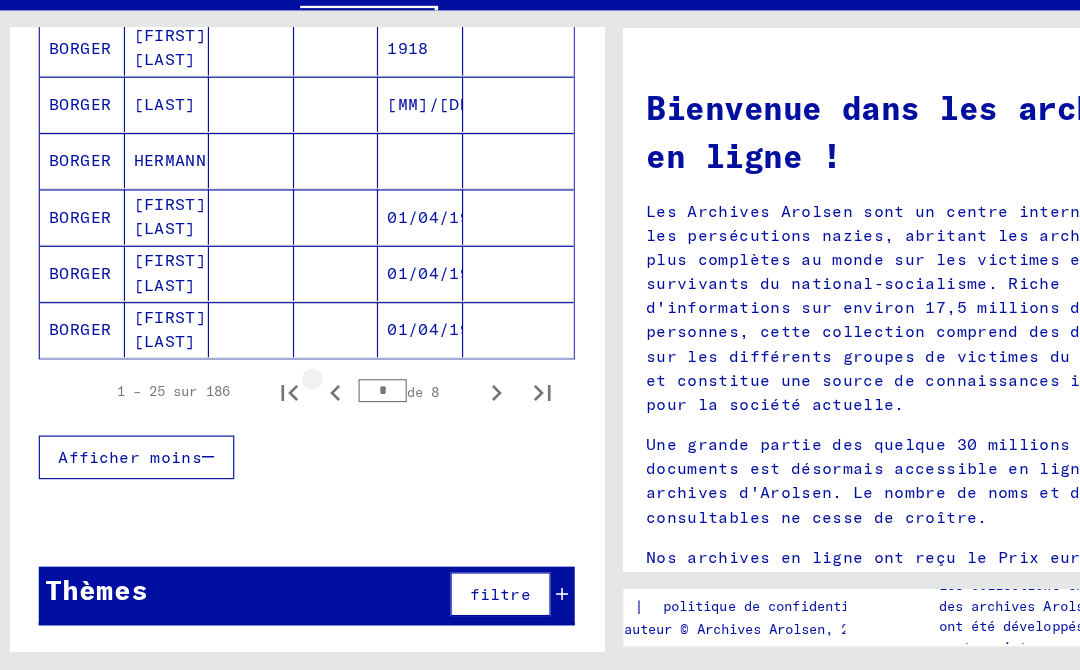 click 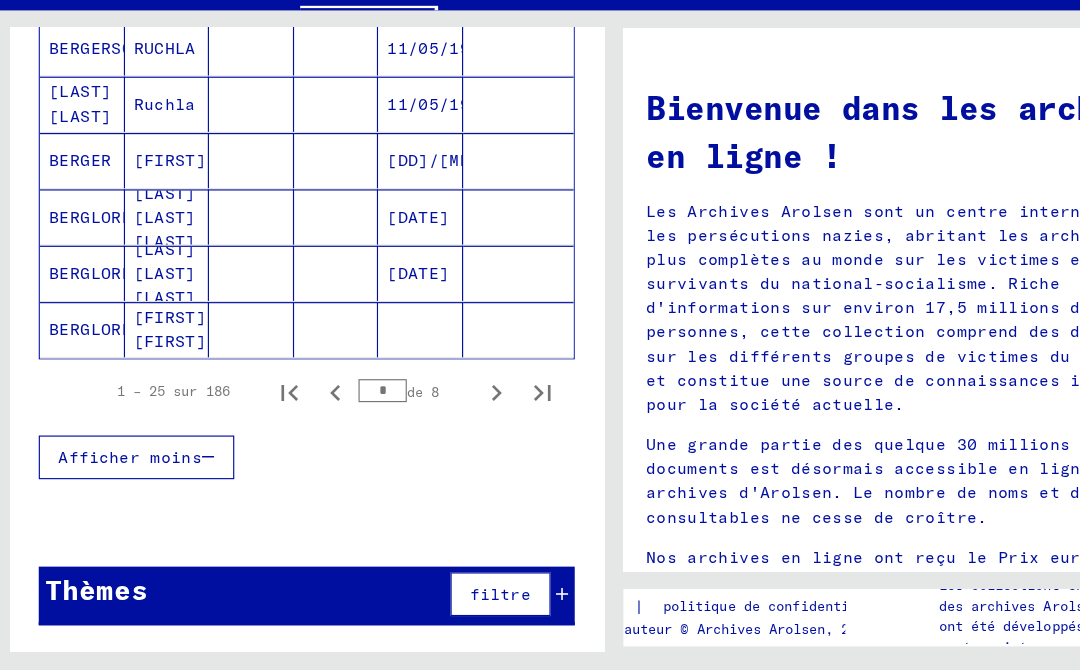 click 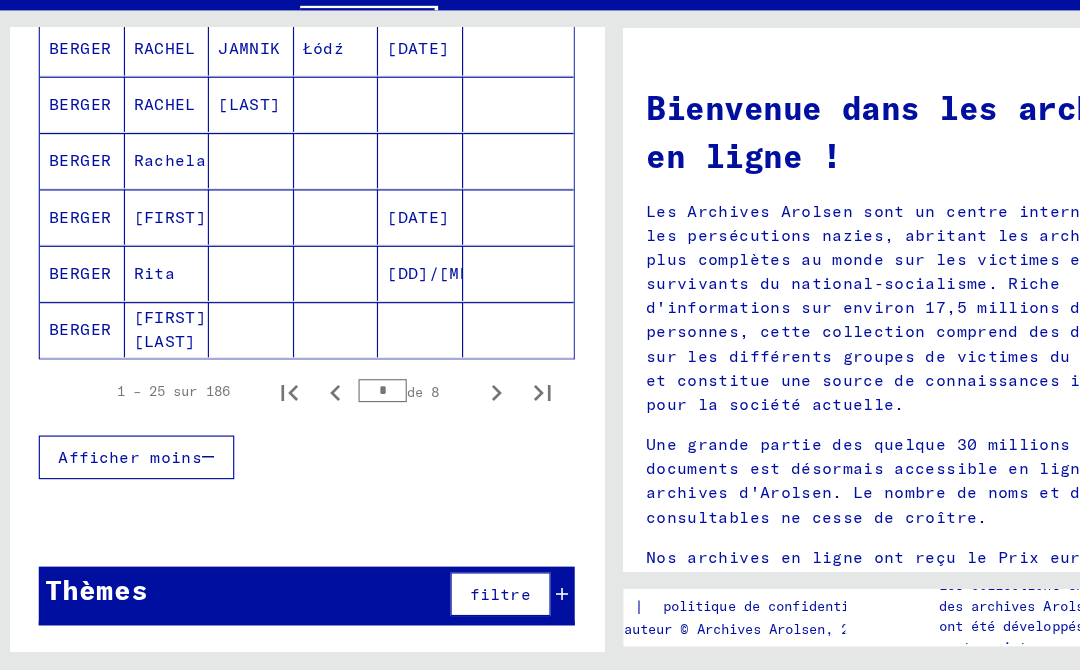 click at bounding box center (457, 325) 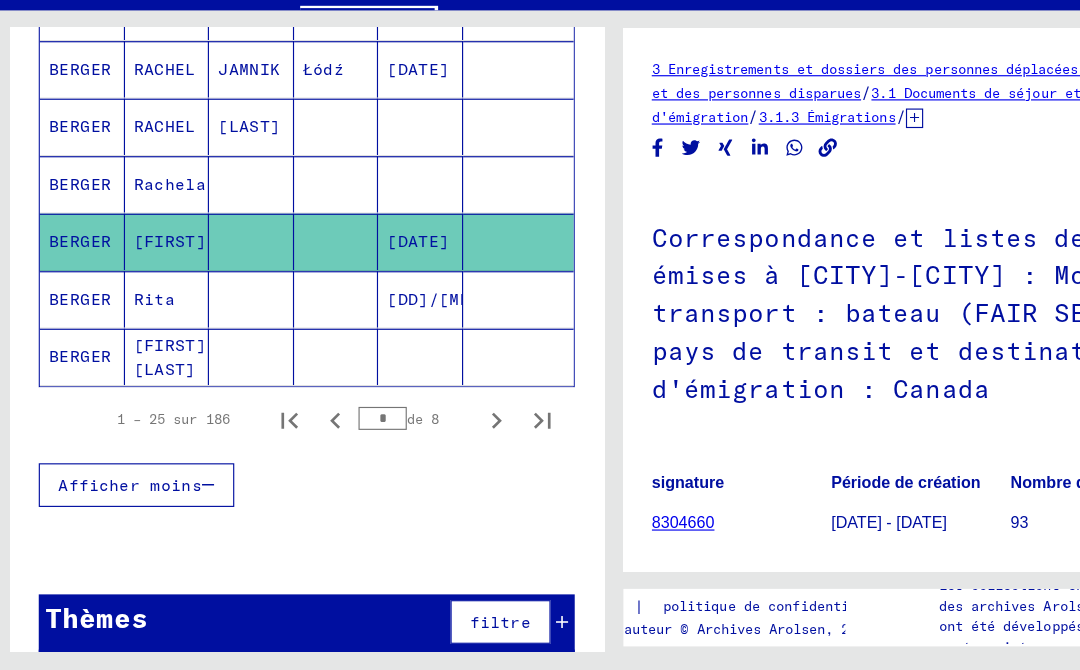 scroll, scrollTop: 0, scrollLeft: 0, axis: both 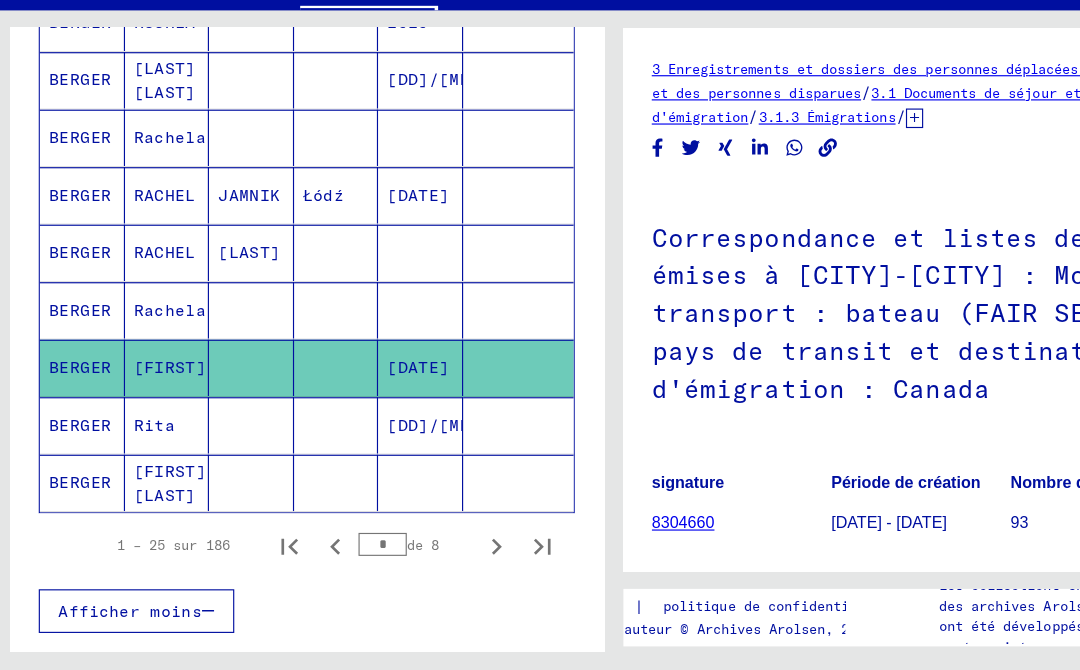 click 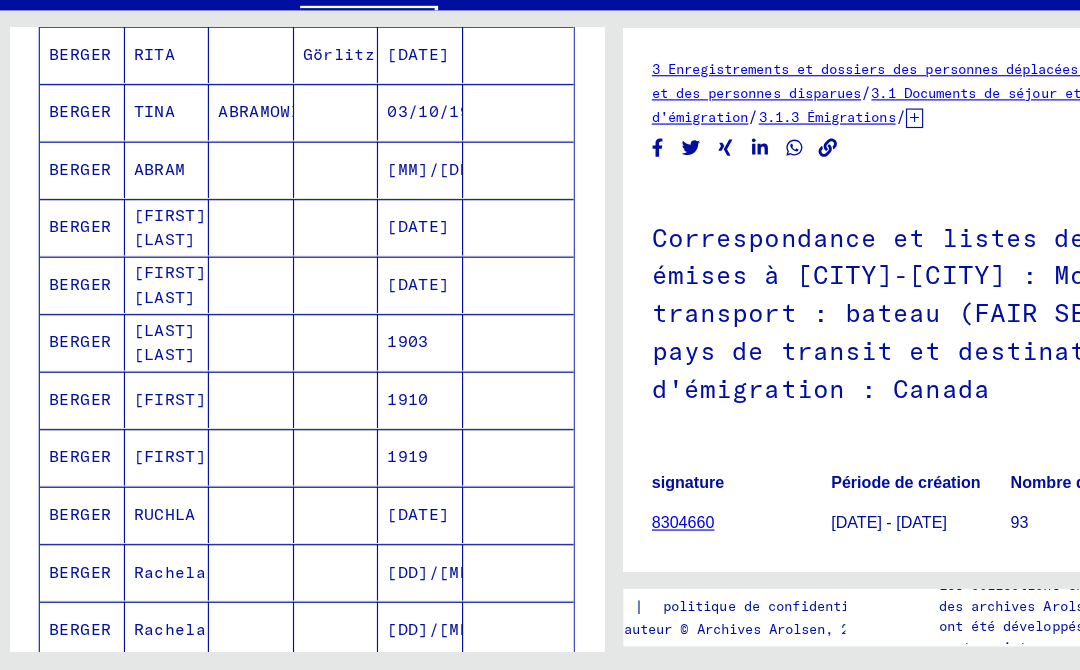 scroll, scrollTop: 826, scrollLeft: 0, axis: vertical 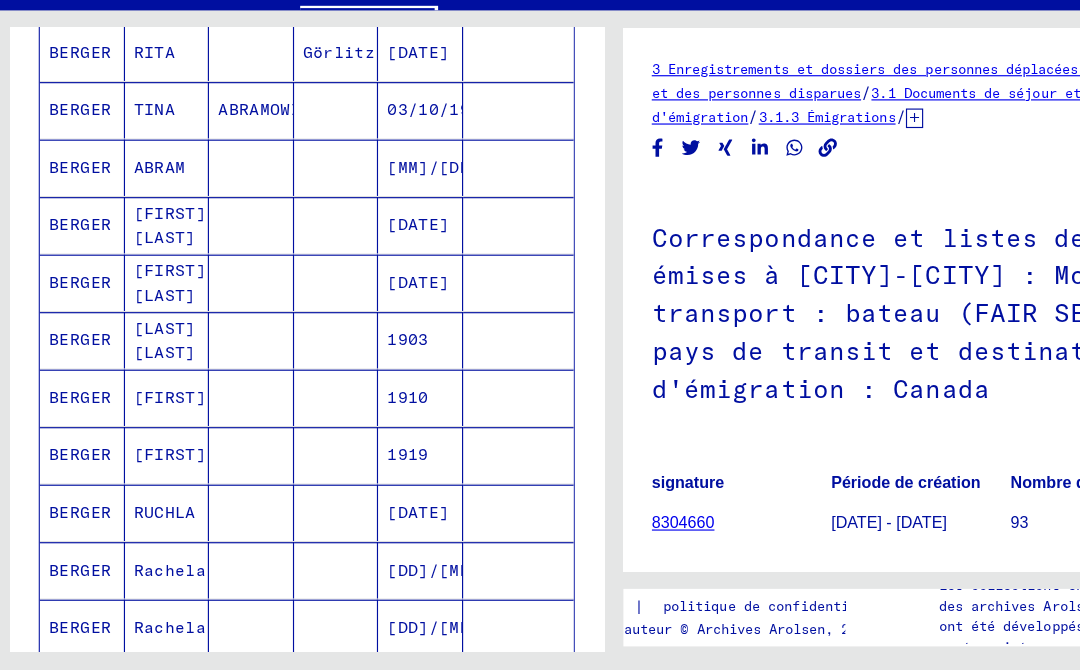 click on "[LAST] [LAST]" at bounding box center [154, 432] 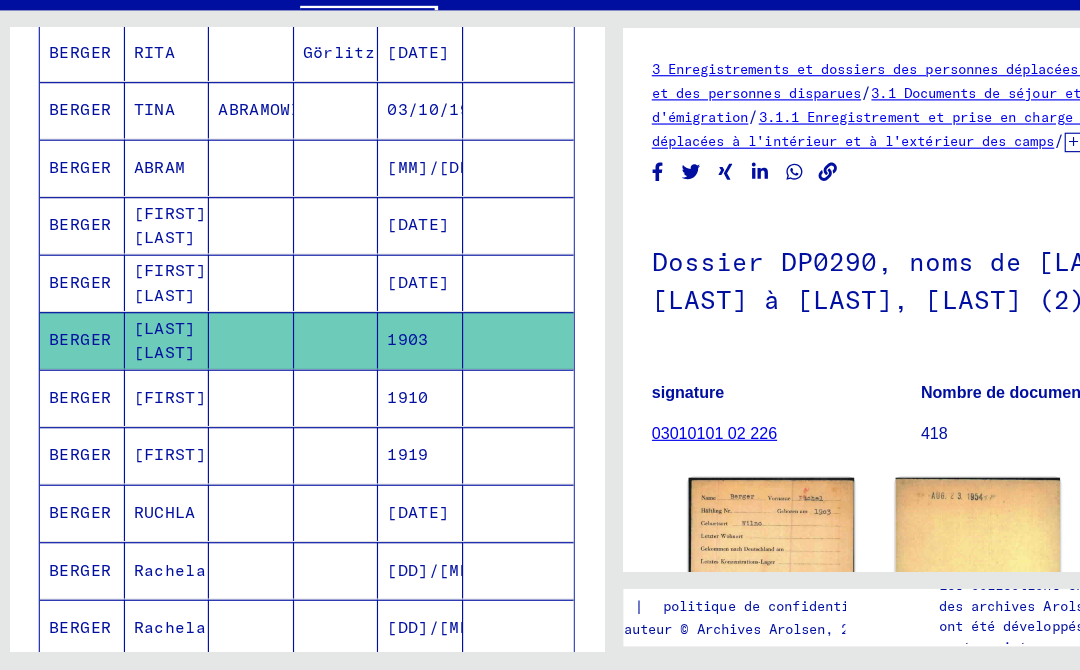 scroll, scrollTop: 0, scrollLeft: 0, axis: both 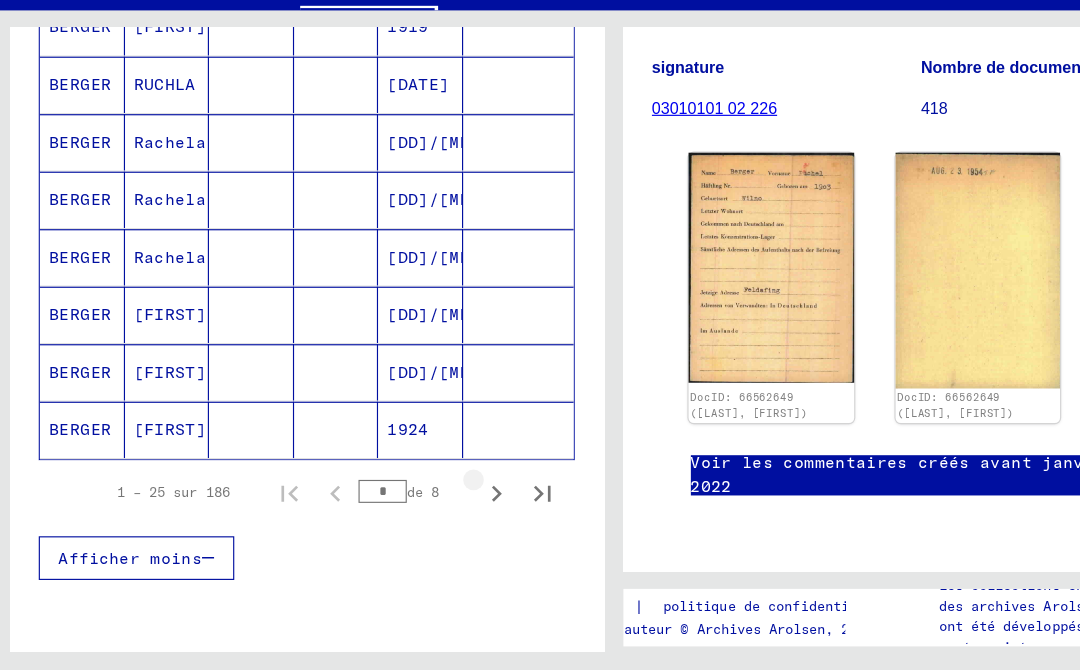 click 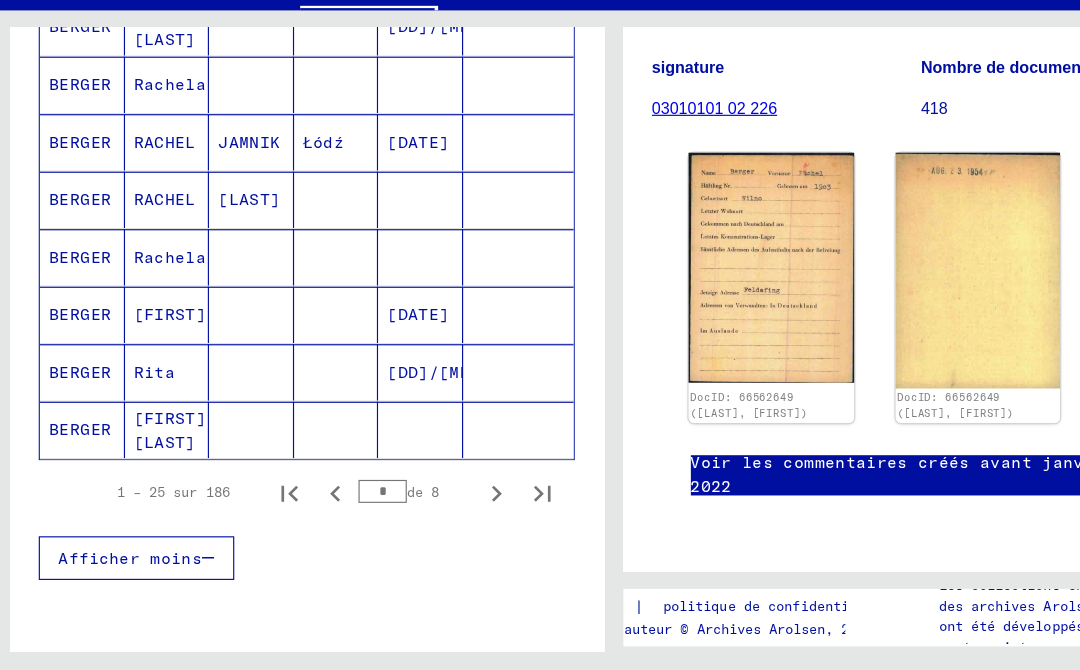 click on "Rachela" at bounding box center [154, 360] 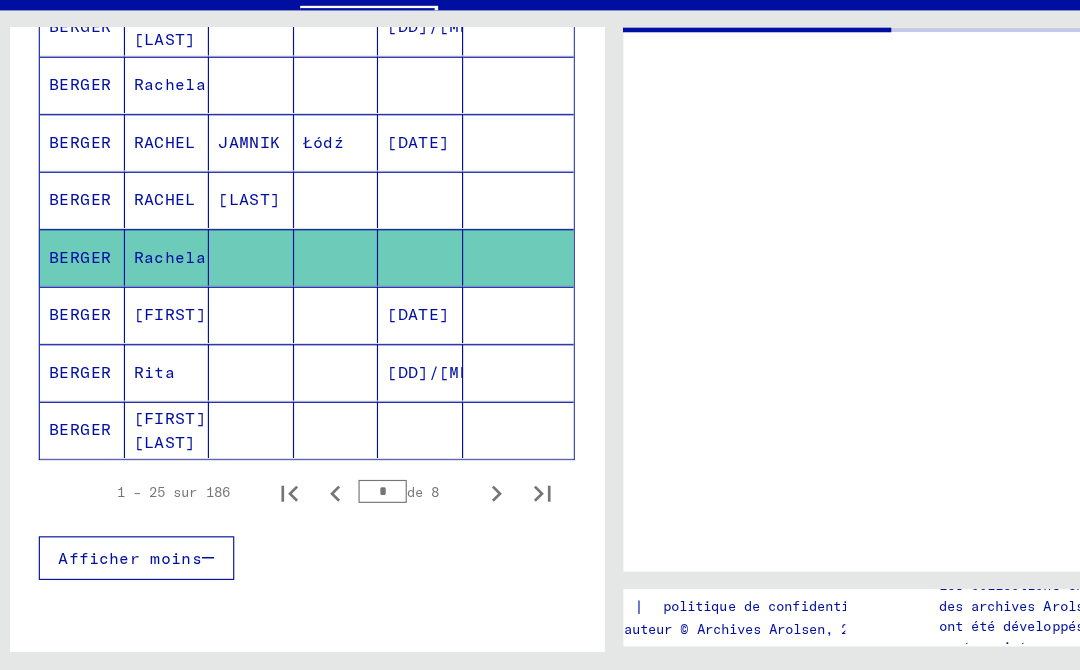 scroll, scrollTop: 0, scrollLeft: 0, axis: both 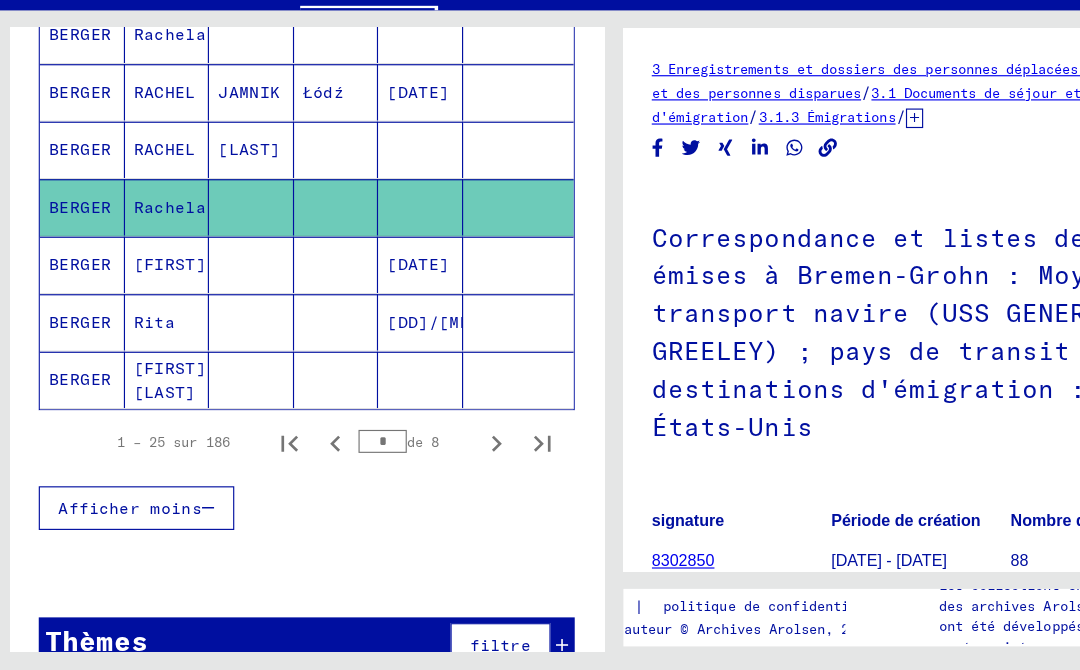 click 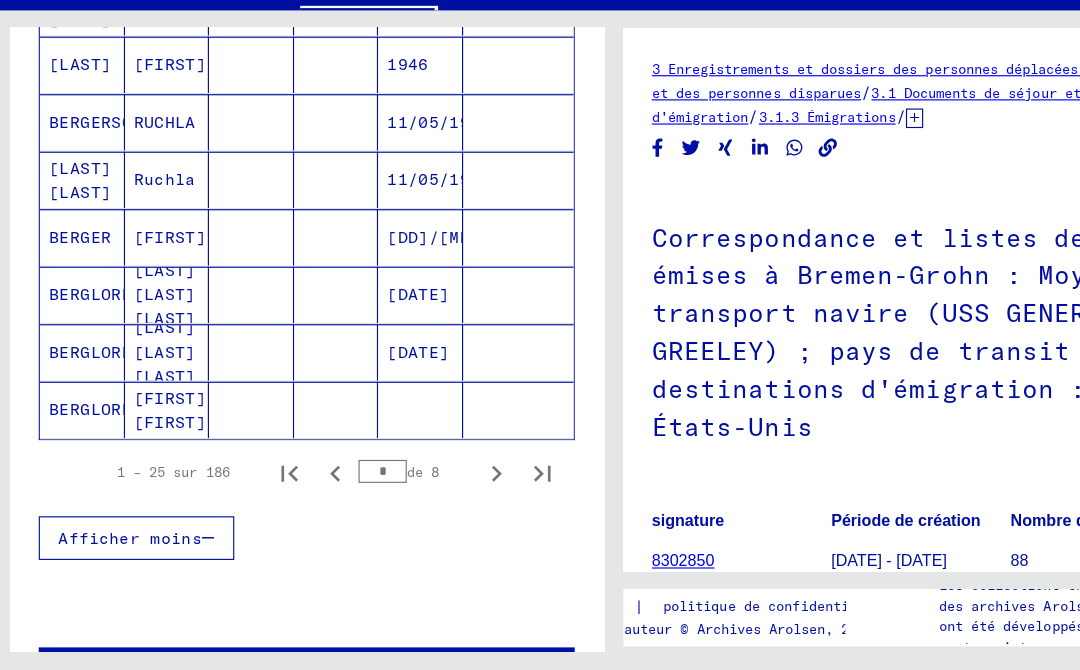 scroll, scrollTop: 1214, scrollLeft: 0, axis: vertical 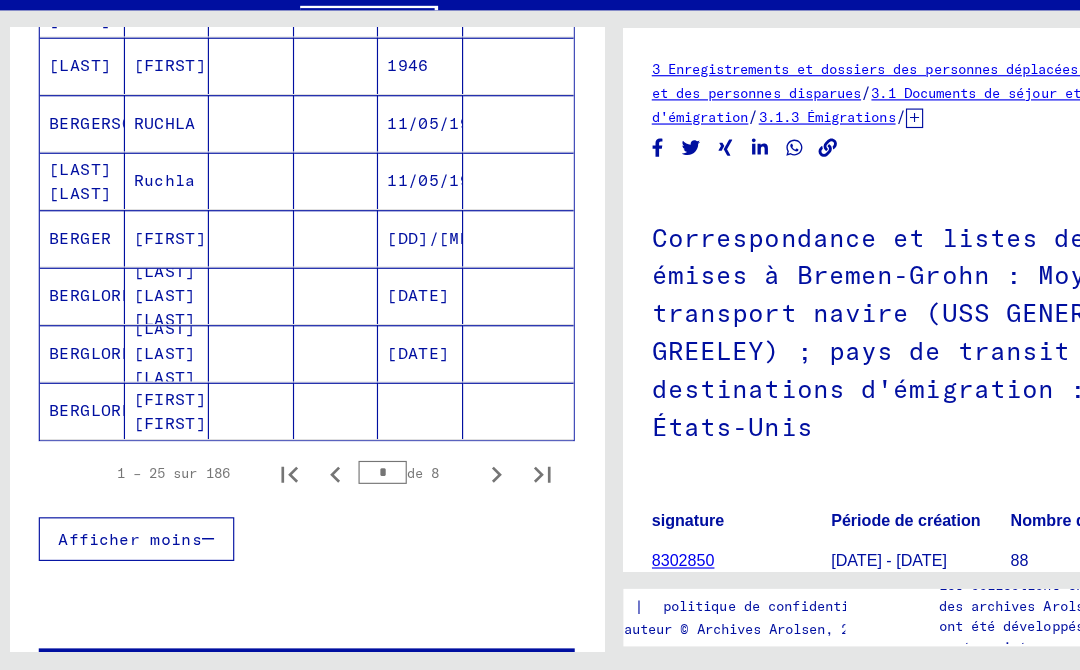 click on "[DD]/[MM]/[YYYY]" at bounding box center (370, 344) 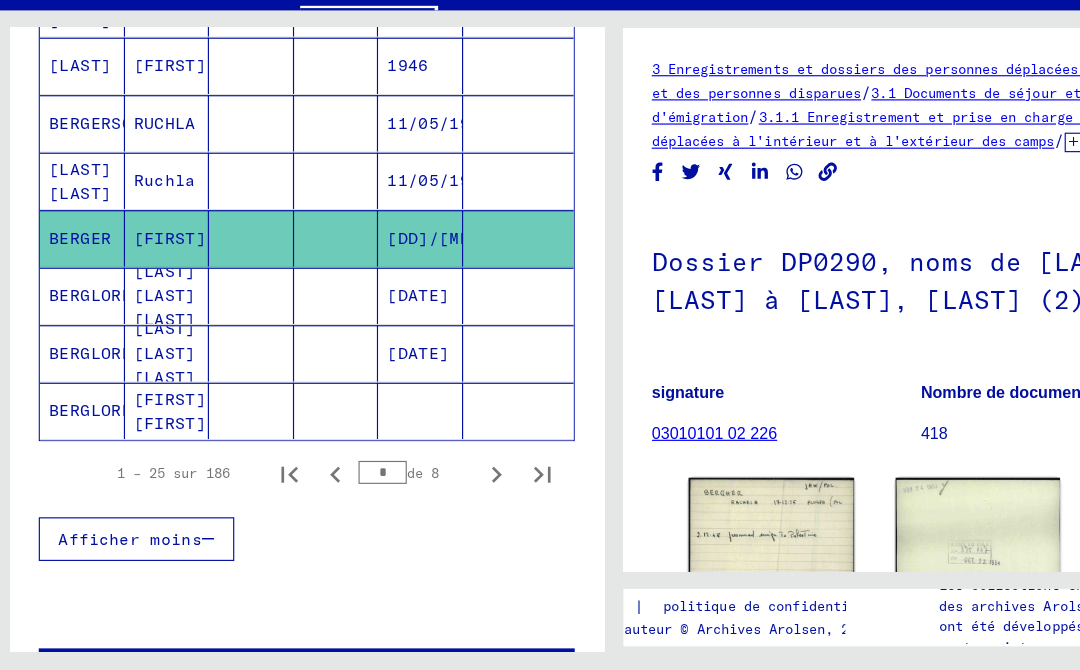 scroll, scrollTop: 0, scrollLeft: 0, axis: both 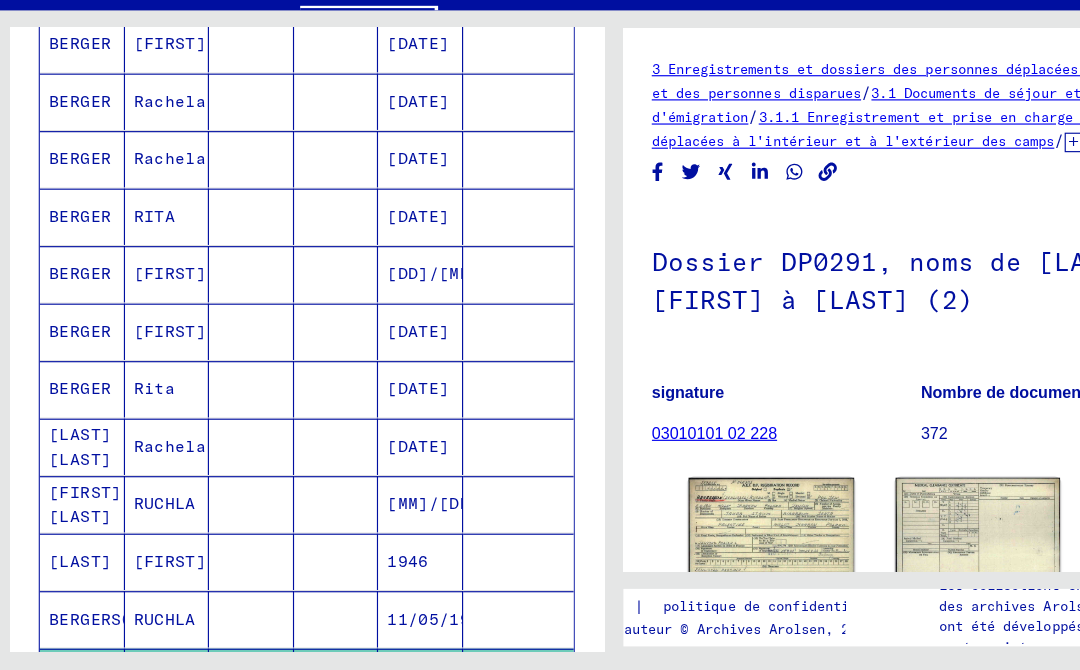click on "[DD]/[MM]/[YYYY]" at bounding box center [370, 375] 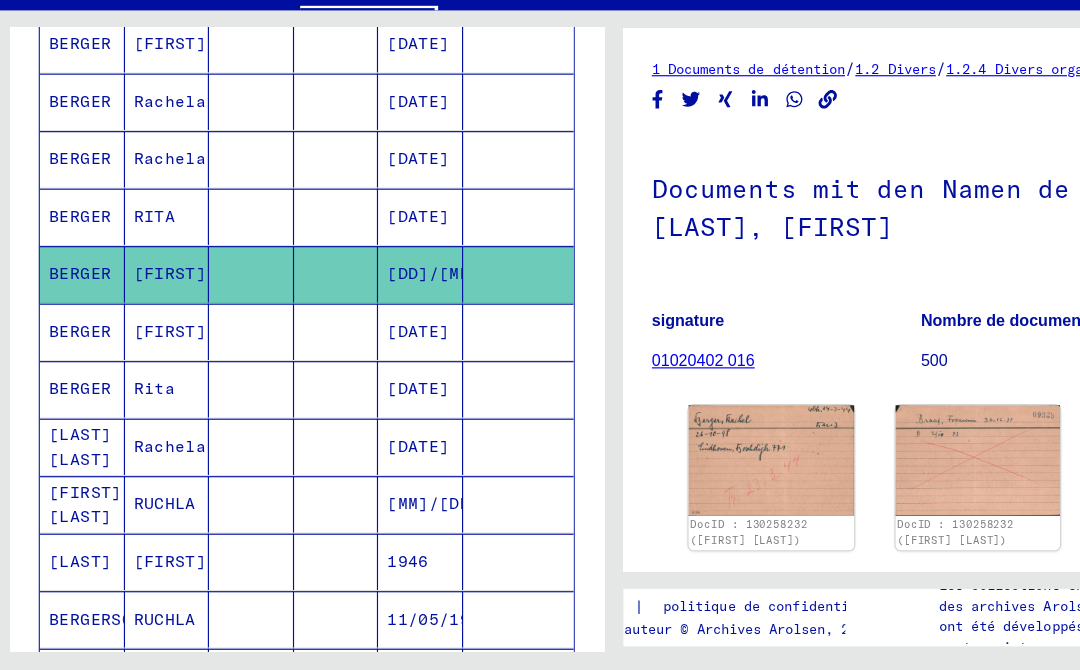 scroll, scrollTop: 0, scrollLeft: 0, axis: both 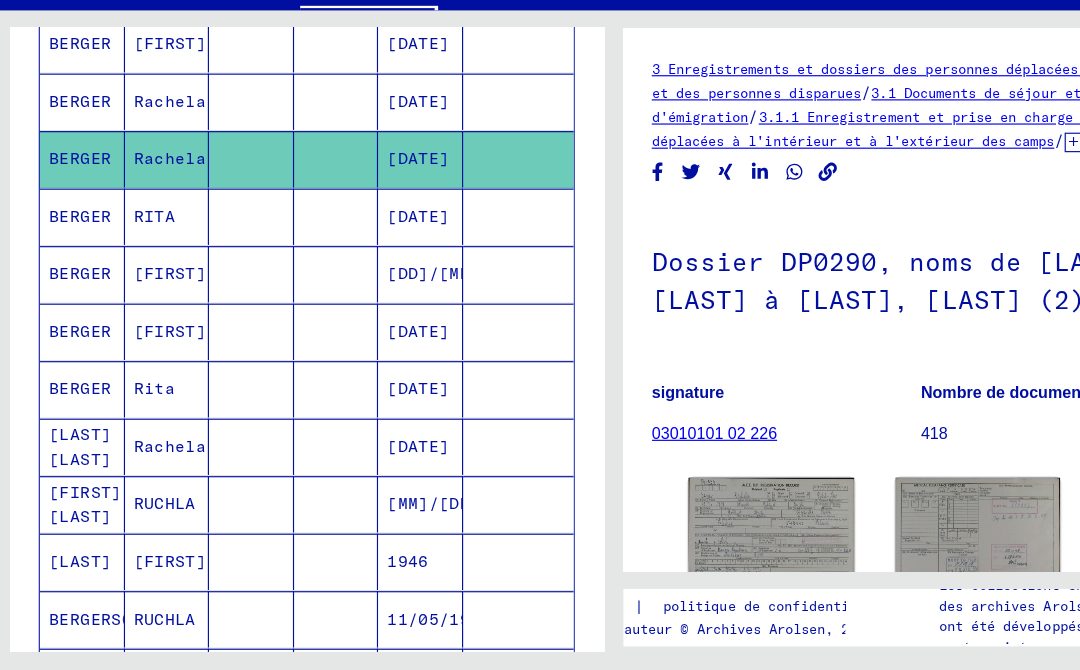 click on "[DATE]" at bounding box center (370, 225) 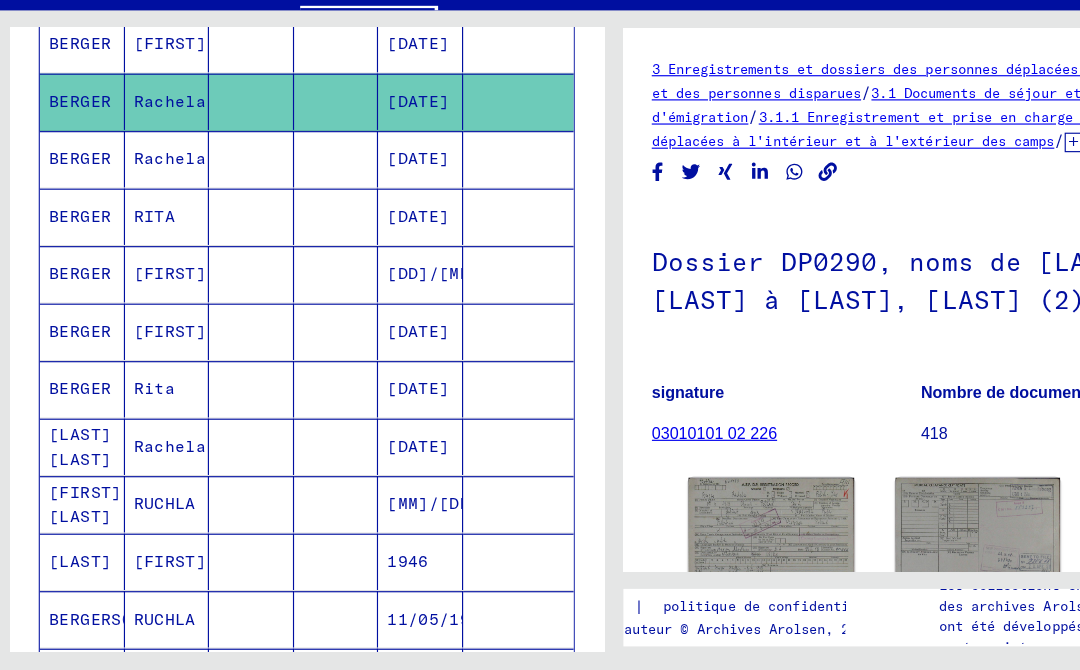 scroll, scrollTop: 0, scrollLeft: 0, axis: both 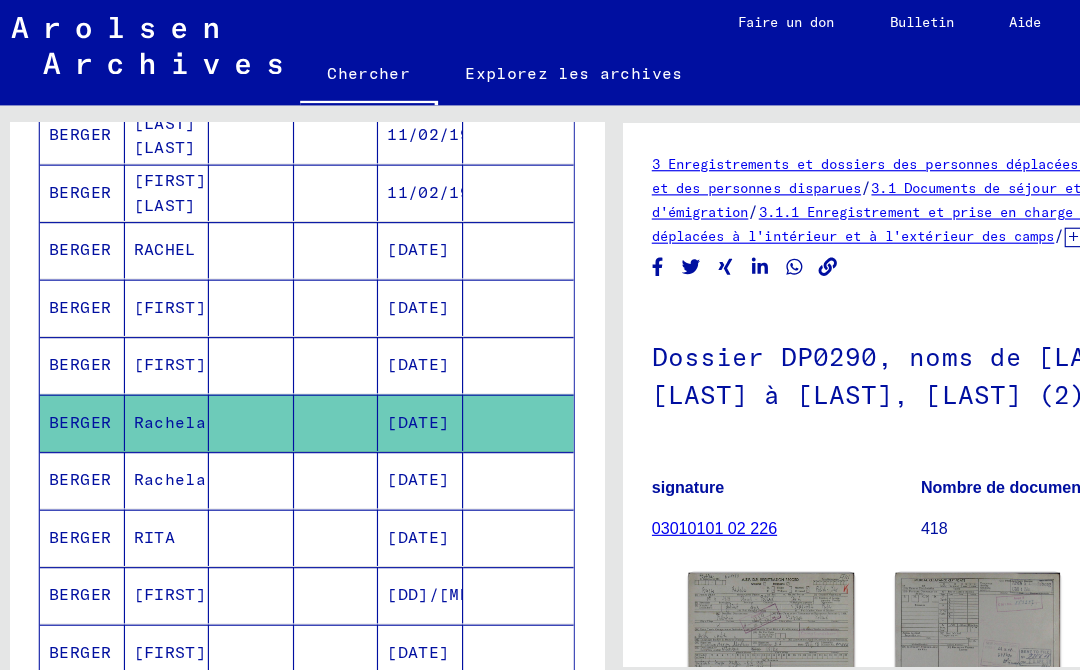 click on "Explorez les archives" 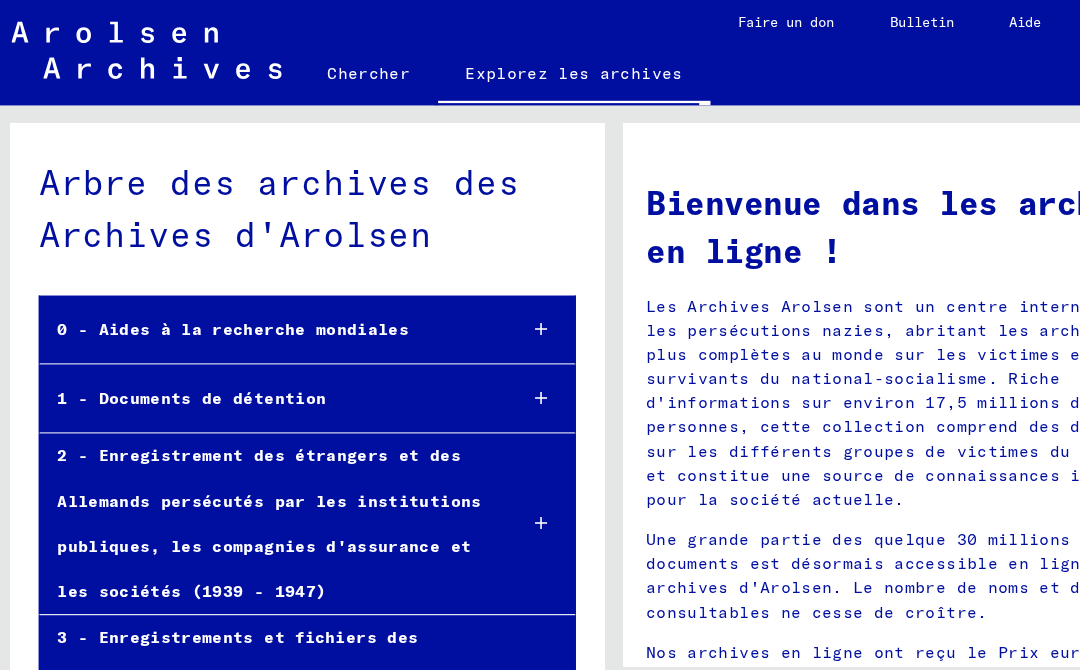 click at bounding box center [476, 350] 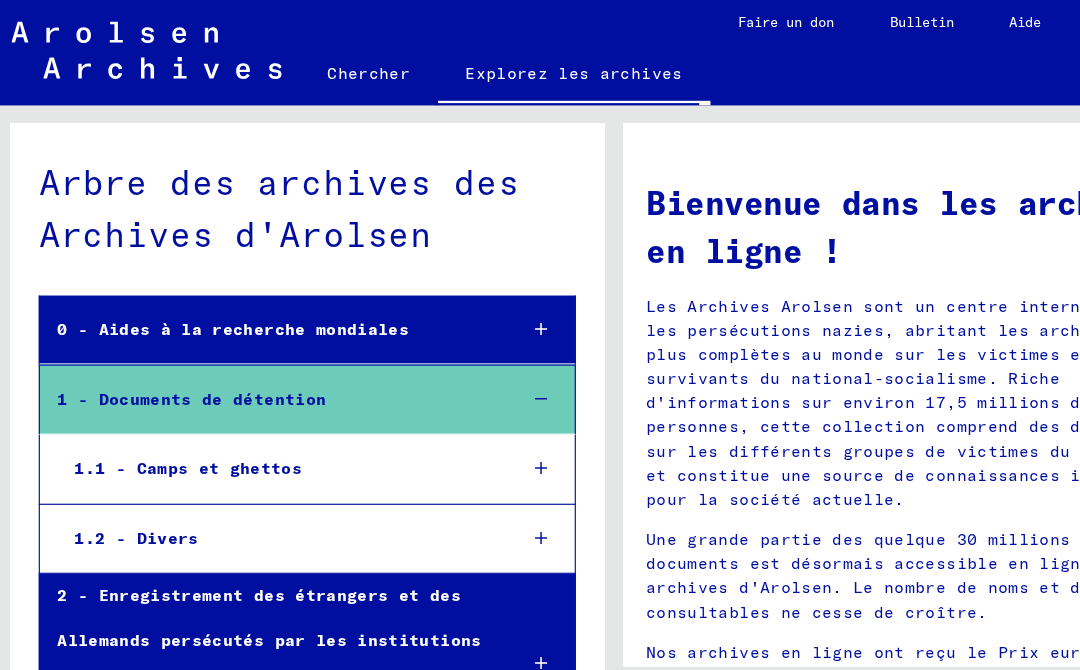 click at bounding box center (476, 411) 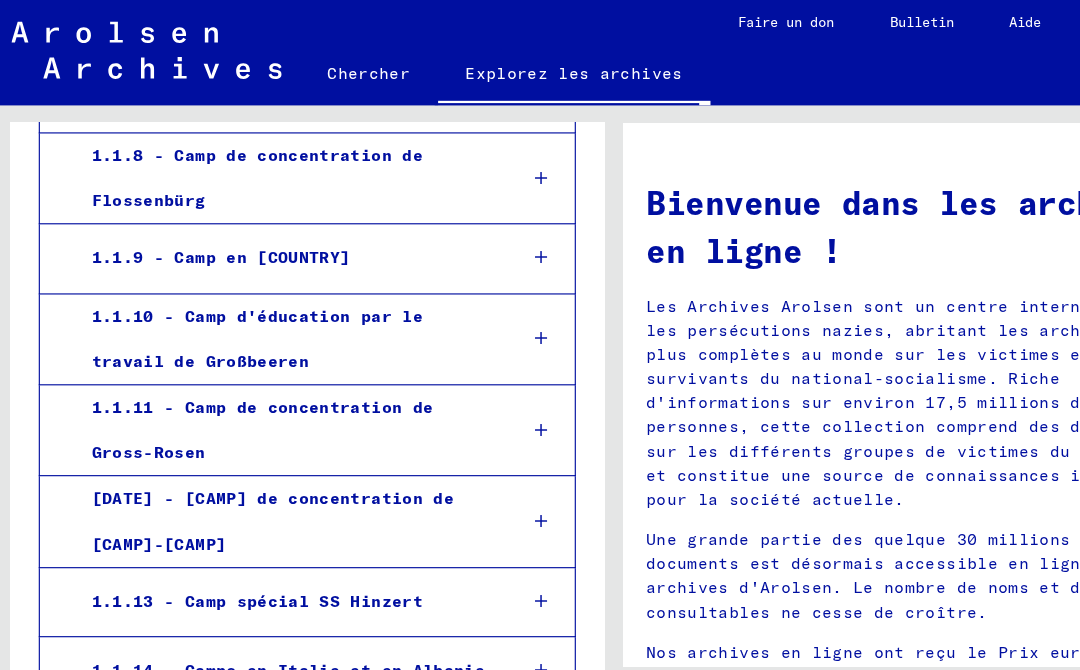 scroll, scrollTop: 882, scrollLeft: 0, axis: vertical 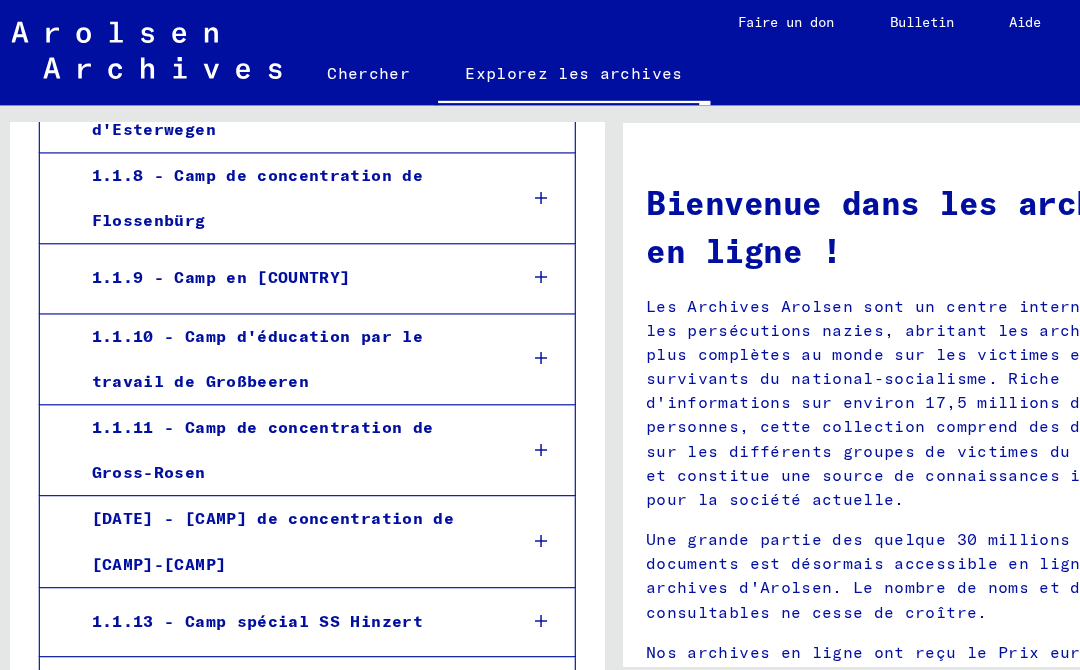 click at bounding box center [476, 246] 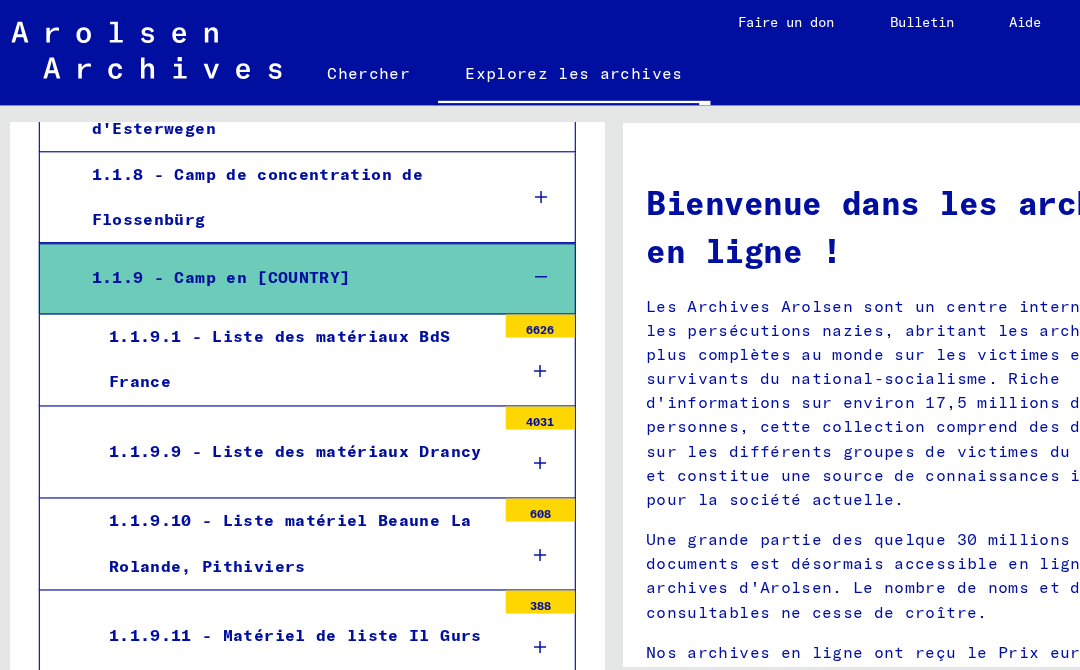click at bounding box center (476, 327) 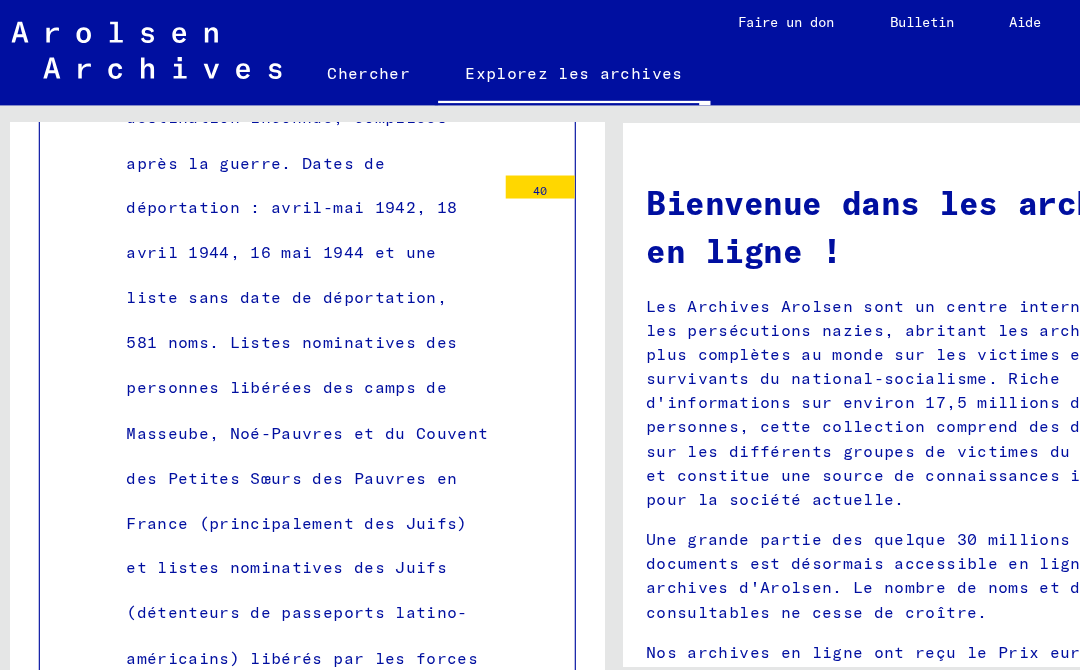 scroll, scrollTop: 2541, scrollLeft: 0, axis: vertical 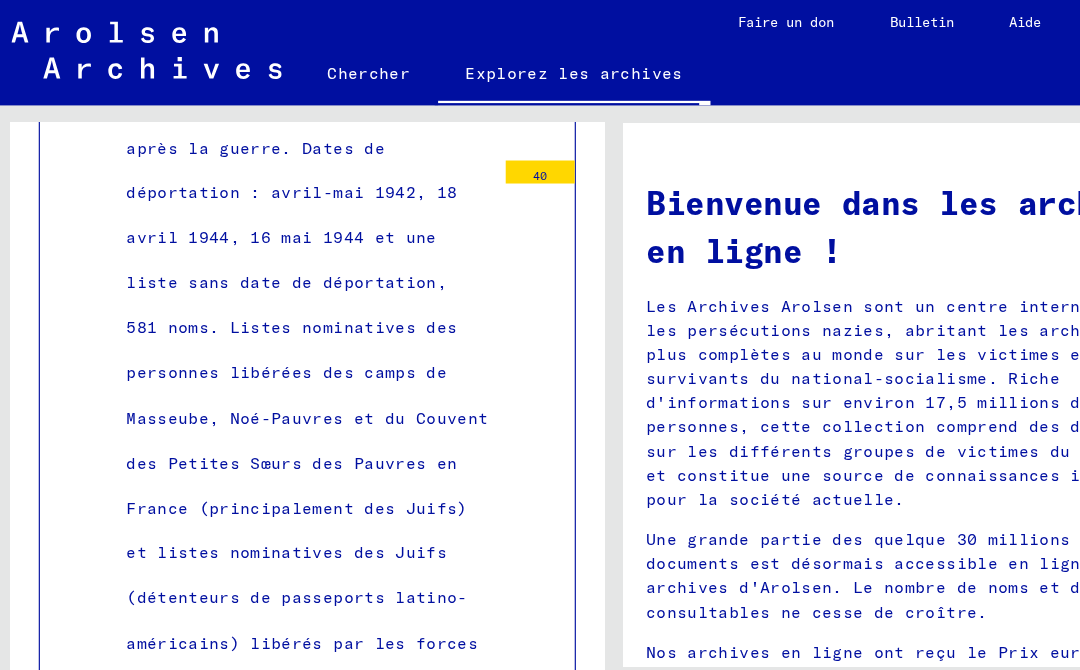 click on "Une grande partie des quelque 30 millions de documents est désormais accessible en ligne dans les archives d'Arolsen. Le nombre de noms et de mots-clés consultables ne cesse de croître." at bounding box center [806, 504] 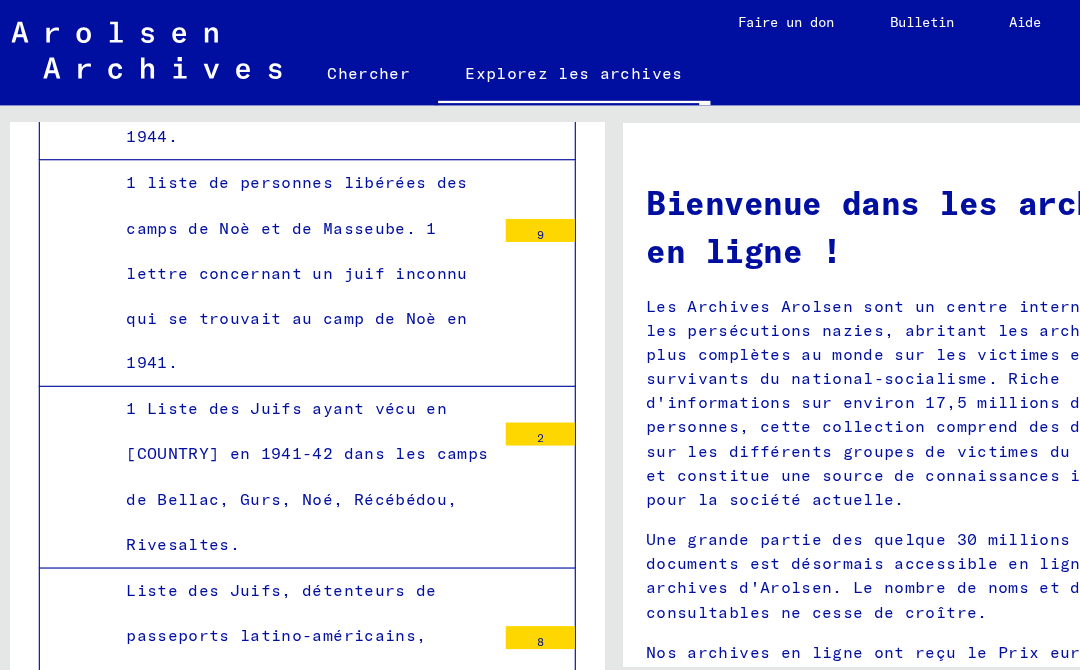 scroll, scrollTop: 3100, scrollLeft: 0, axis: vertical 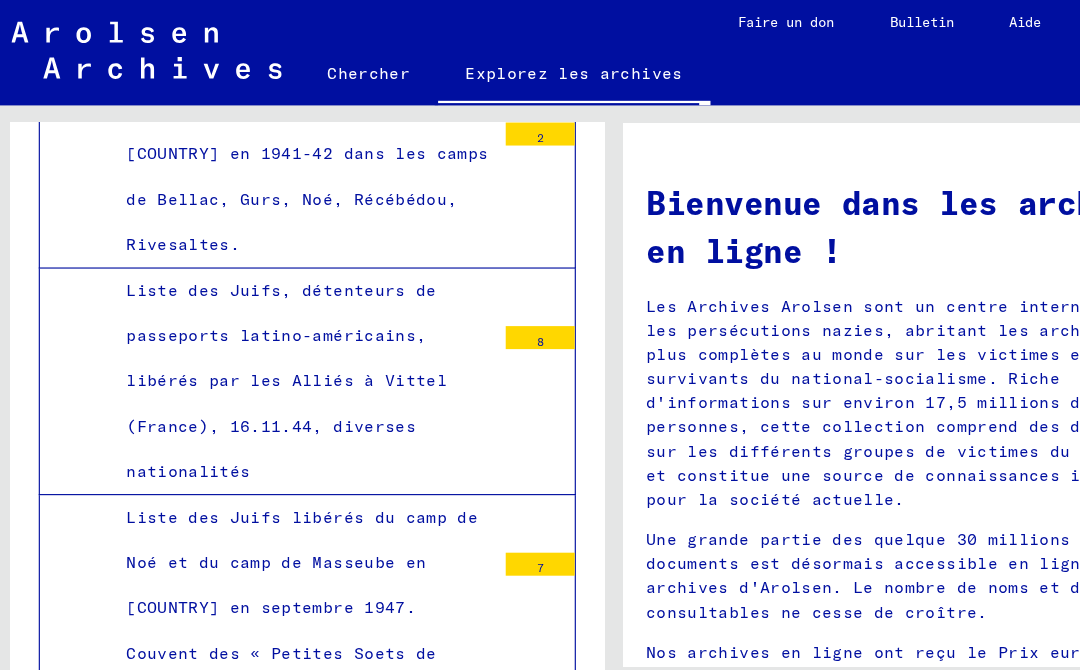 click on "Une grande partie des quelque 30 millions de documents est désormais accessible en ligne dans les archives d'Arolsen. Le nombre de noms et de mots-clés consultables ne cesse de croître." at bounding box center (806, 504) 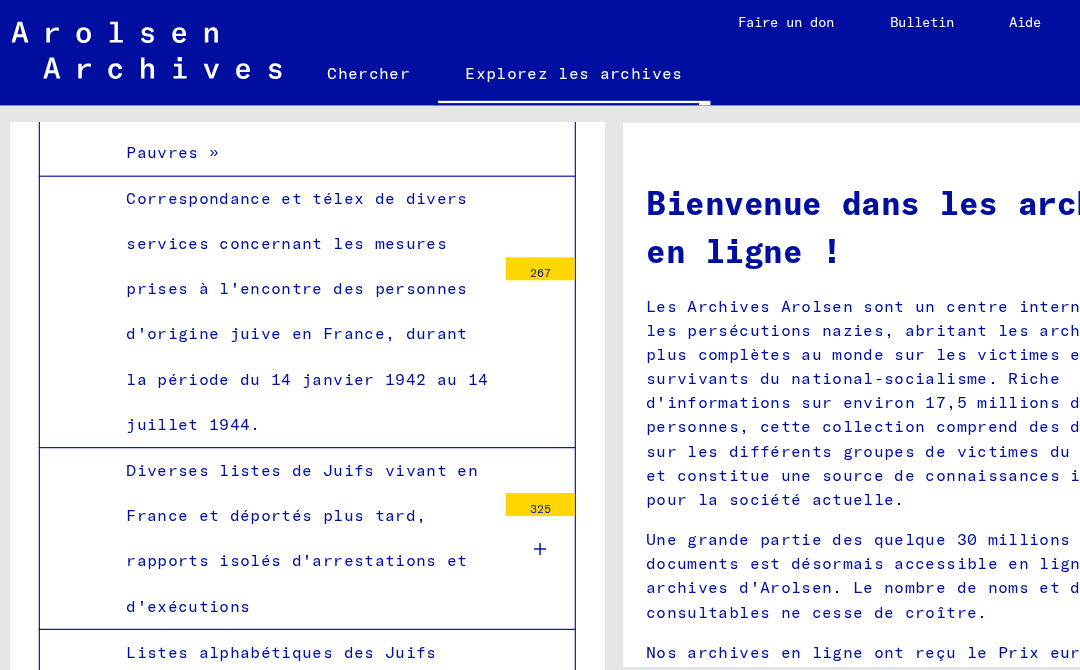 scroll, scrollTop: 3836, scrollLeft: 0, axis: vertical 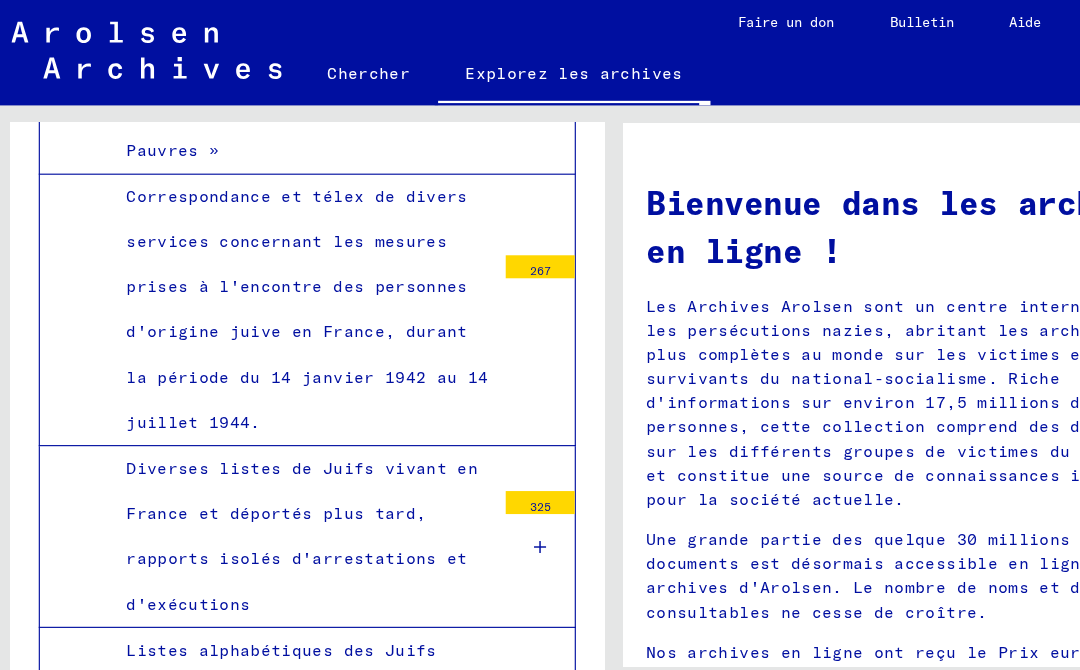 click on "Diverses listes de Juifs vivant en France et déportés plus tard, rapports isolés d'arrestations et d'exécutions" at bounding box center (268, 470) 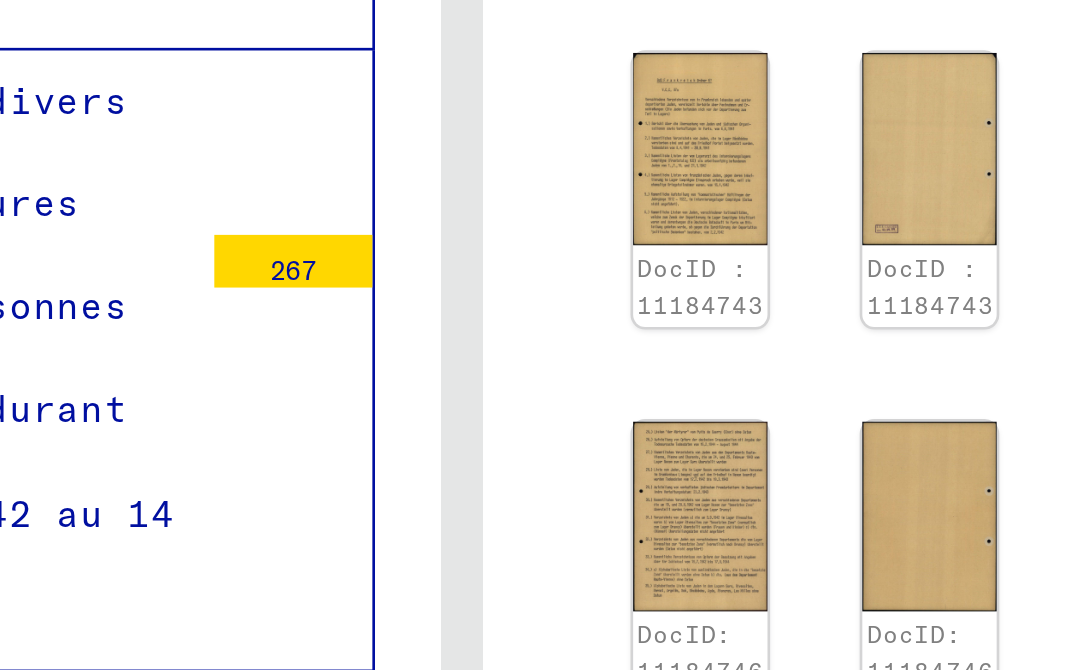 scroll, scrollTop: 1144, scrollLeft: 0, axis: vertical 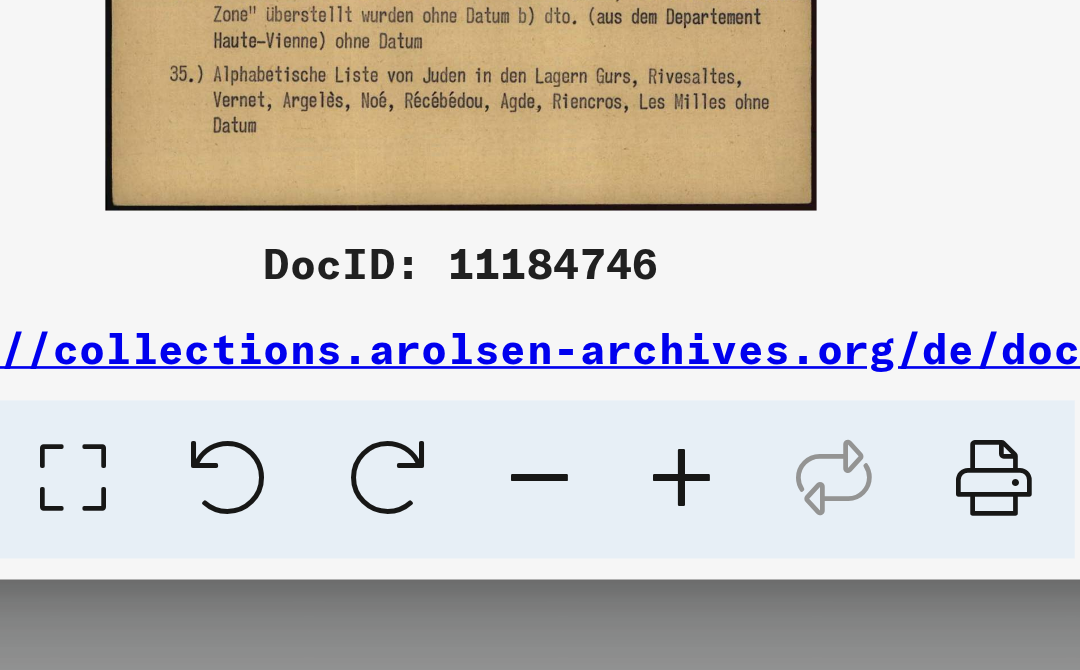 click at bounding box center [540, 285] 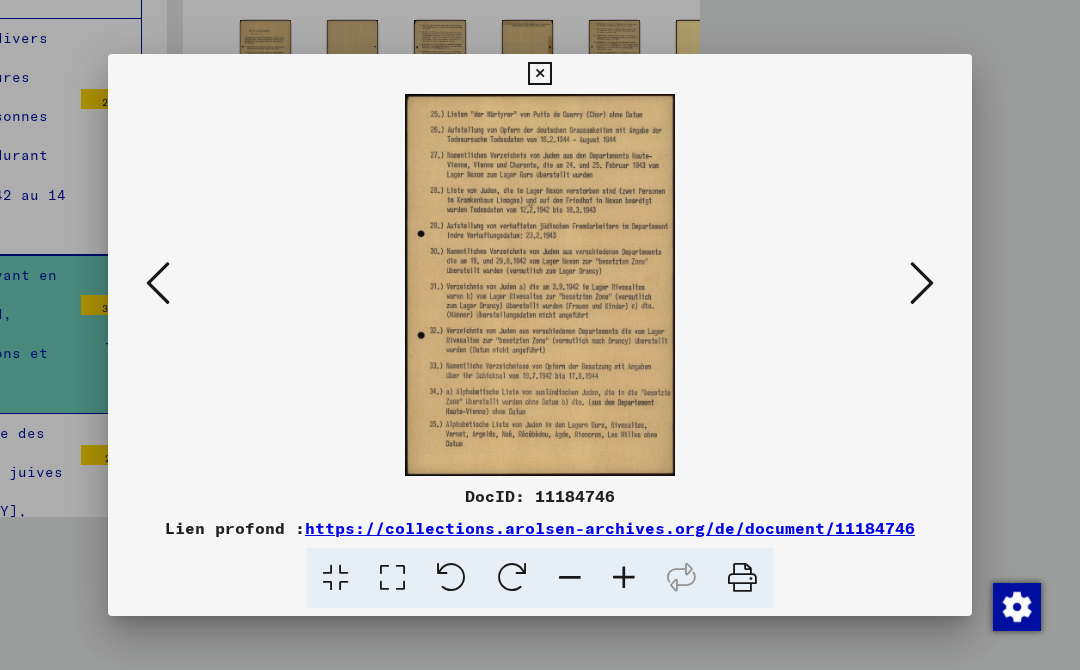 click at bounding box center [922, 284] 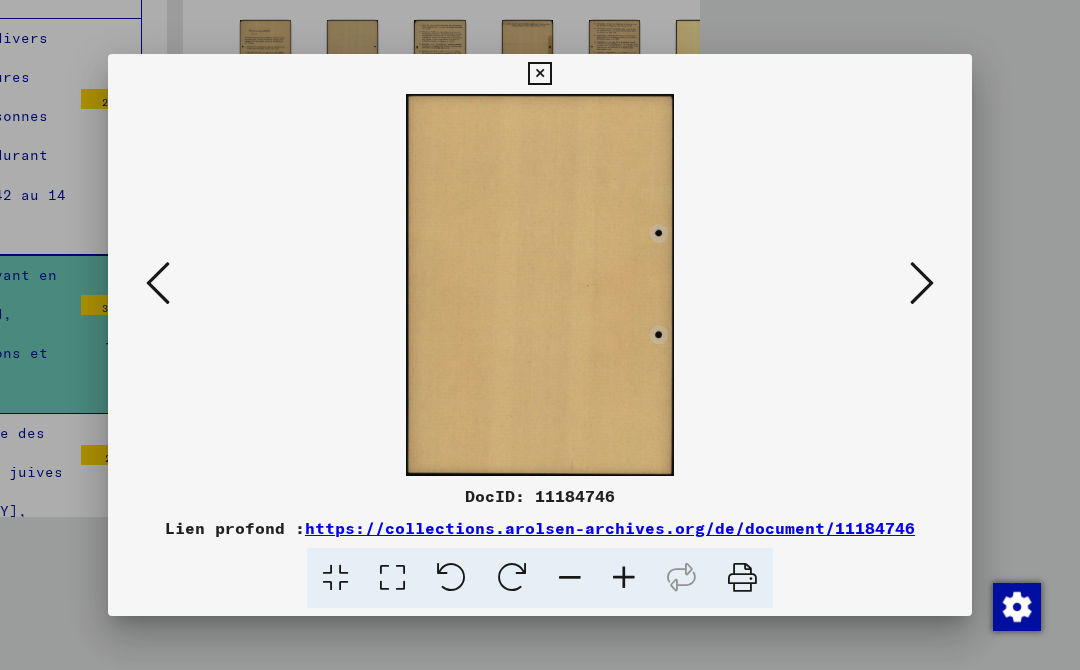 click at bounding box center [922, 283] 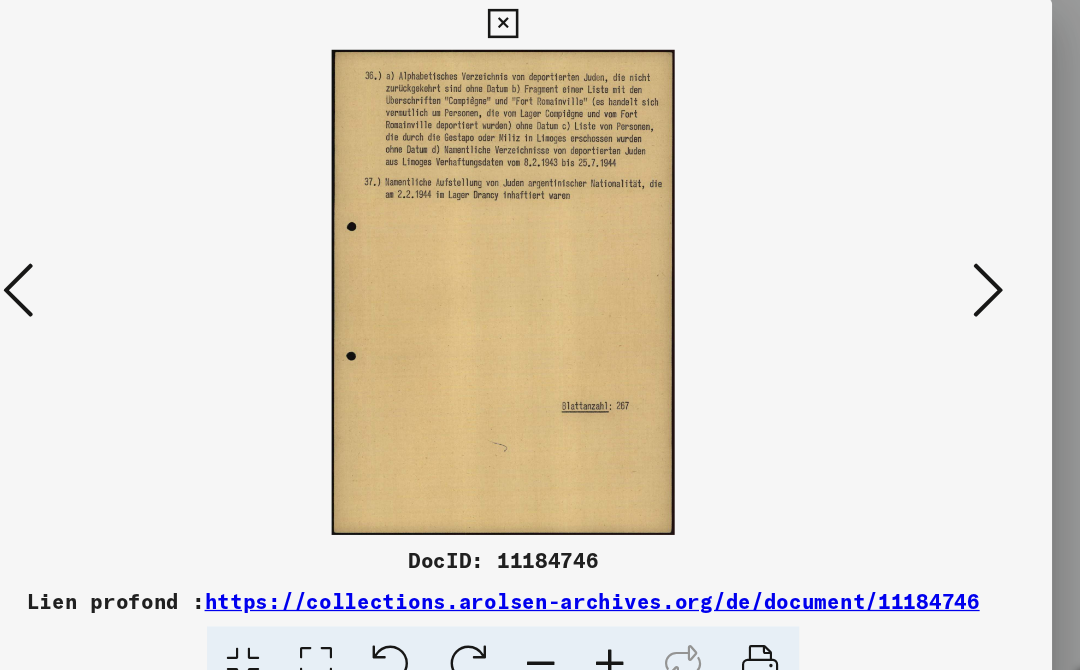 click at bounding box center [922, 283] 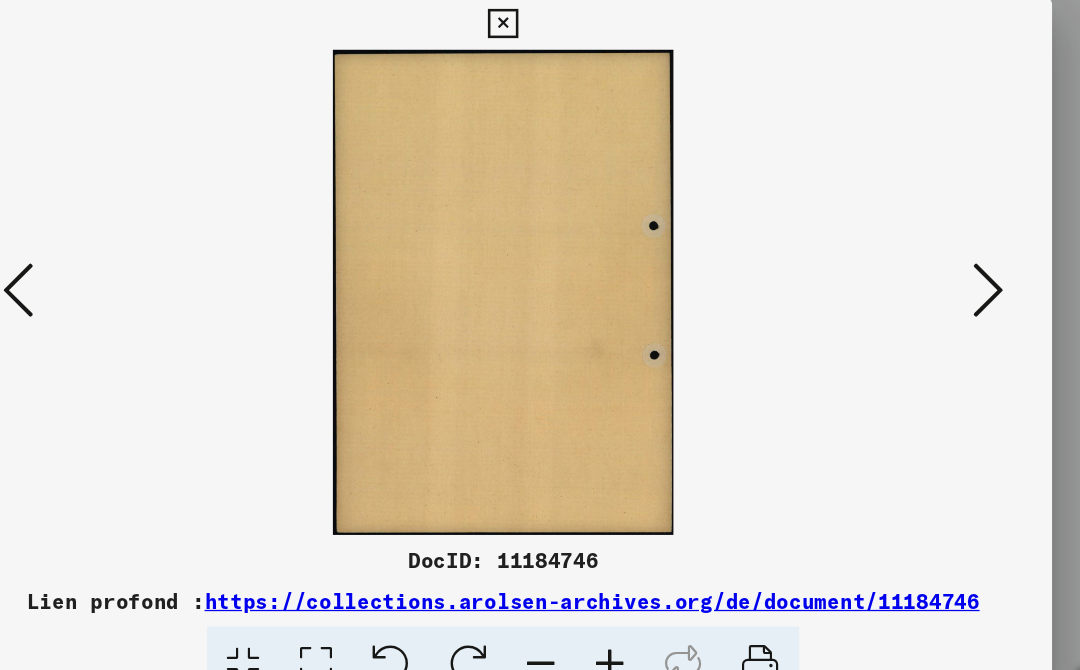click at bounding box center [922, 283] 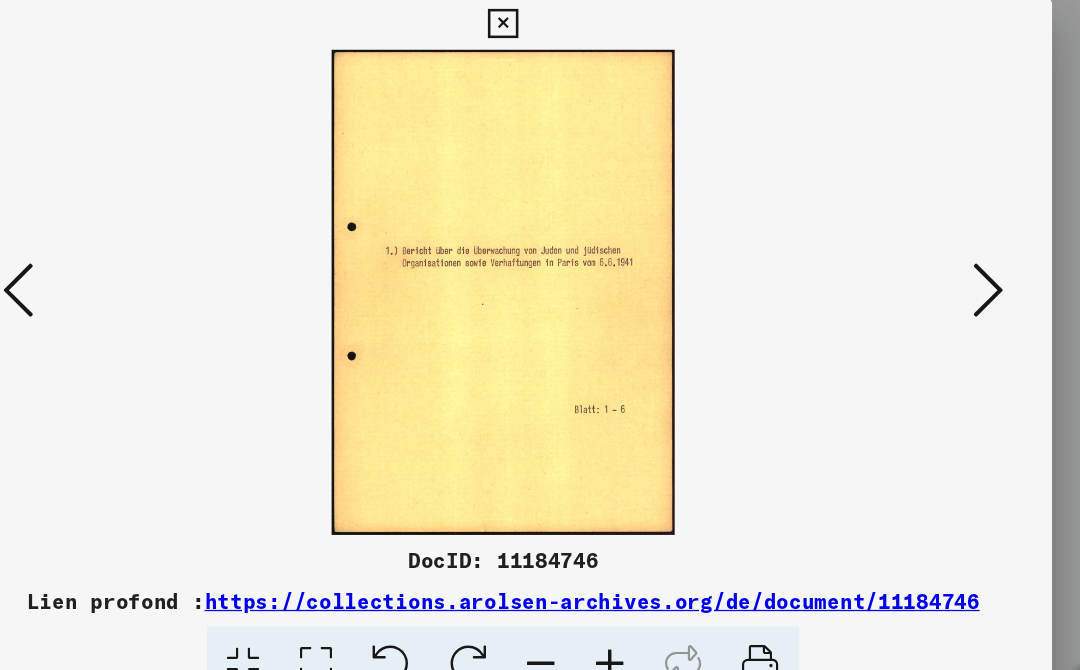 click at bounding box center [922, 283] 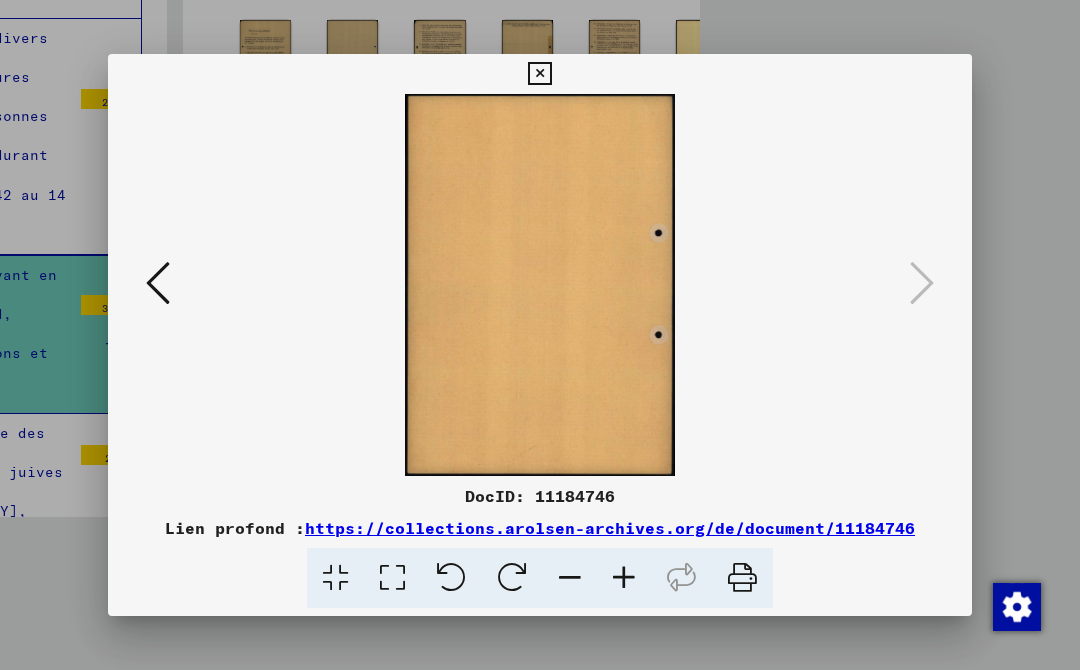 click at bounding box center (539, 74) 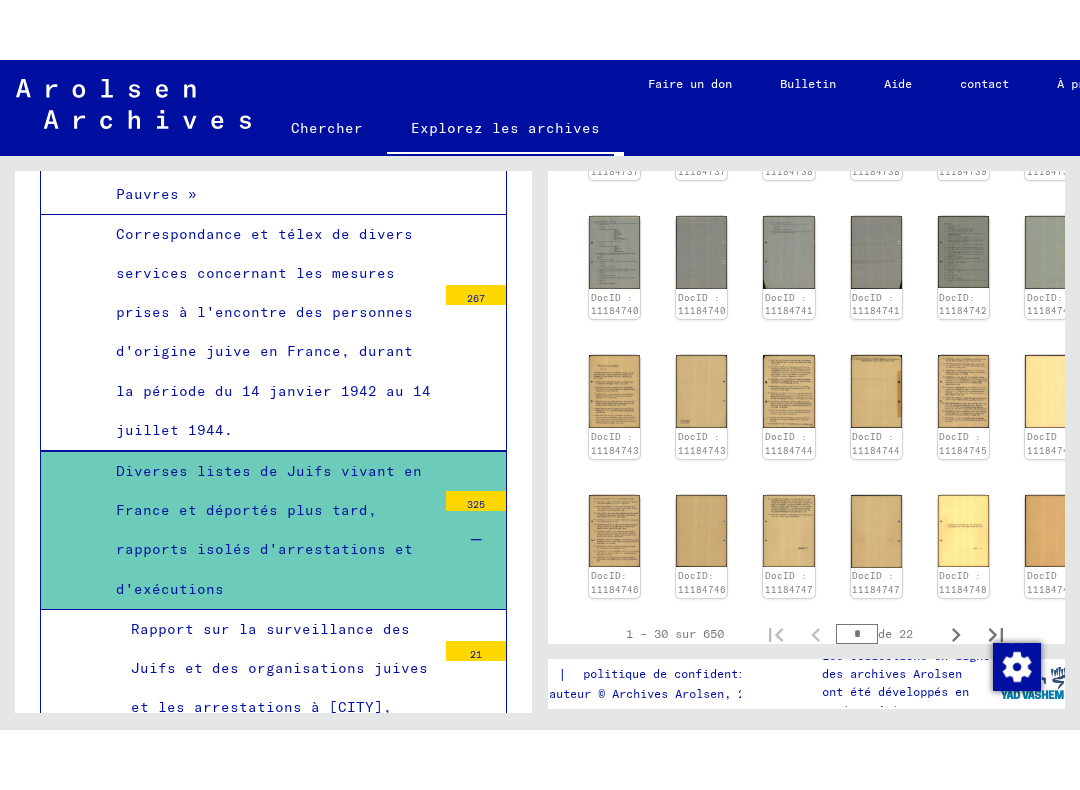scroll, scrollTop: 986, scrollLeft: 15, axis: both 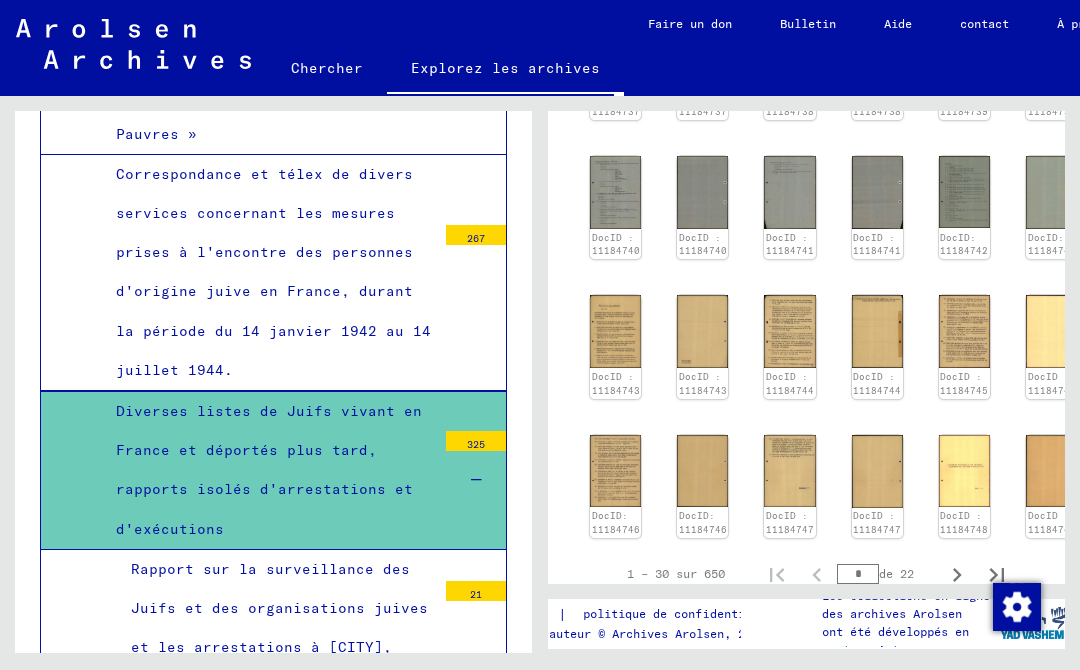 click 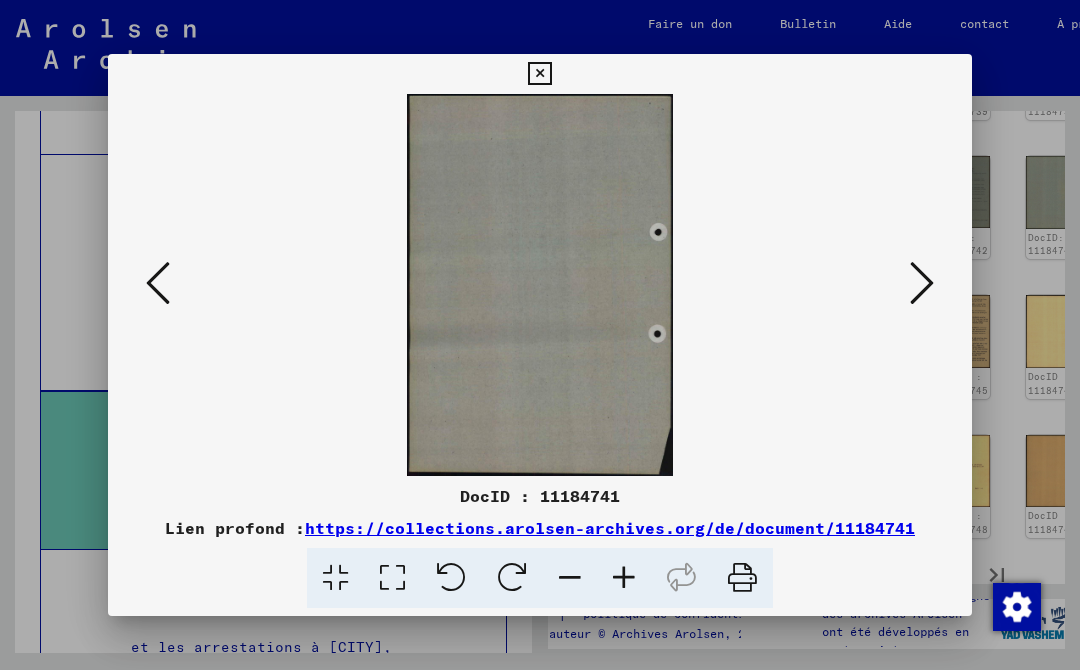 click at bounding box center (922, 283) 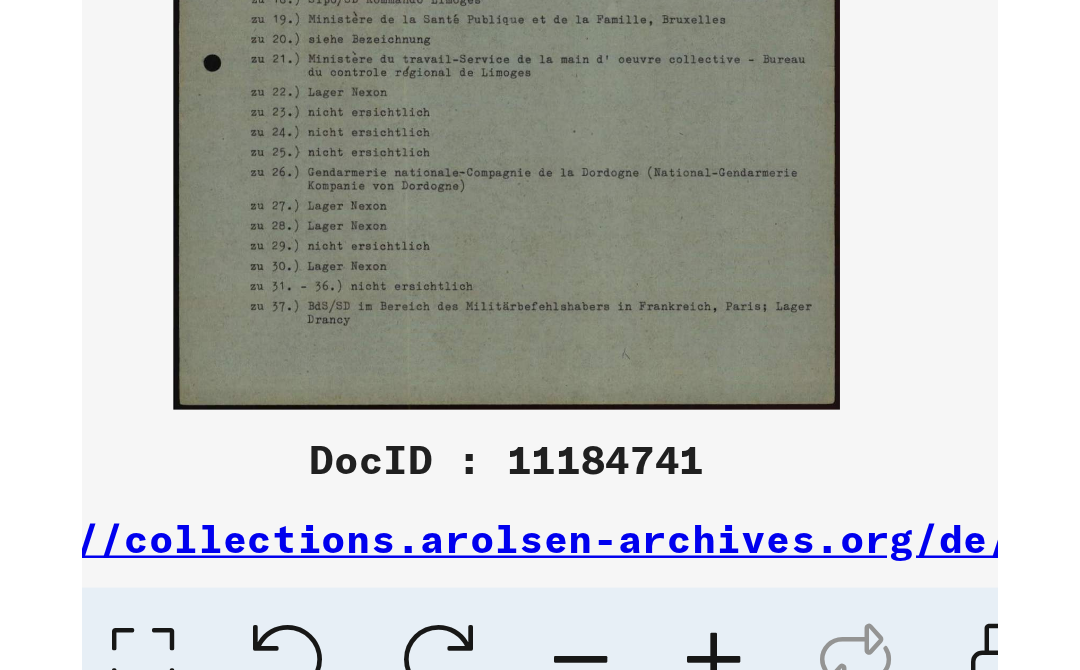 scroll, scrollTop: 0, scrollLeft: 0, axis: both 